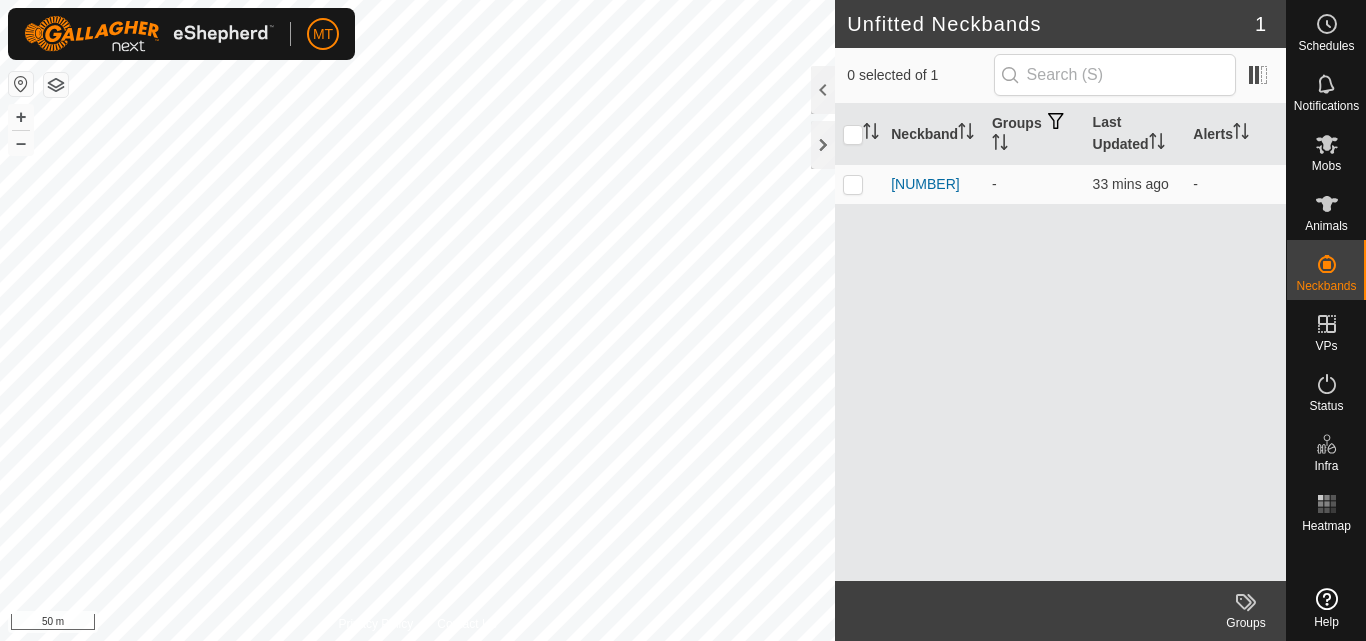 scroll, scrollTop: 0, scrollLeft: 0, axis: both 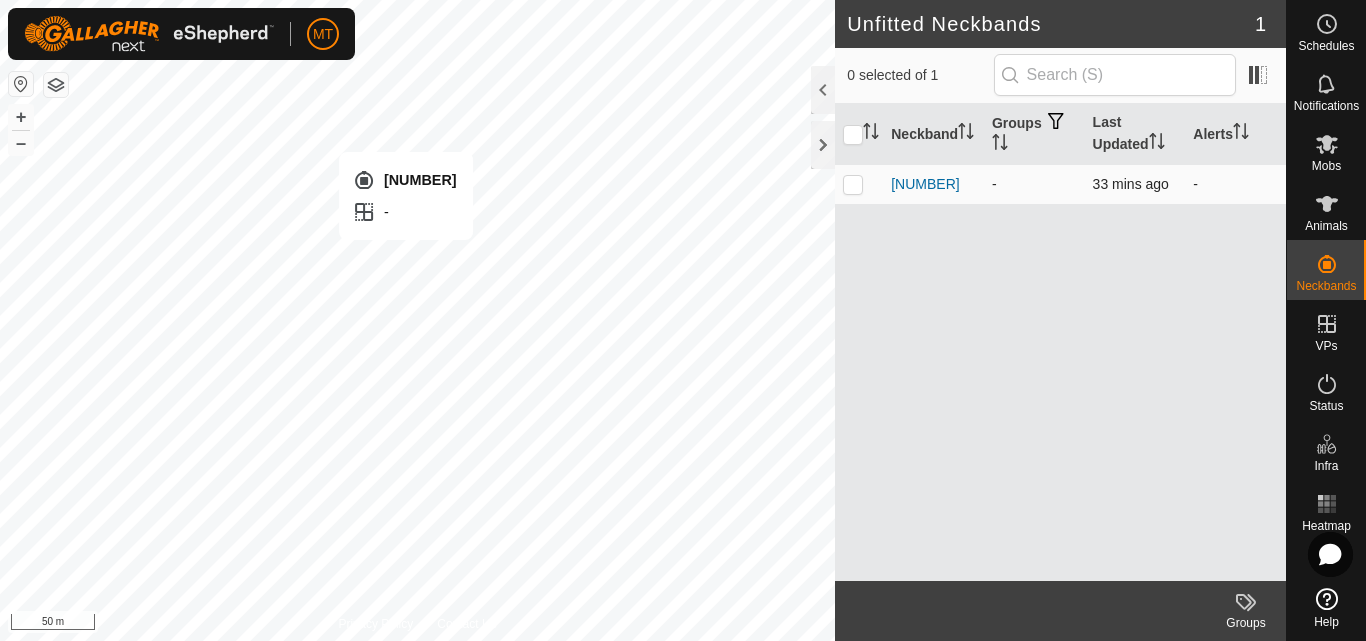 checkbox on "true" 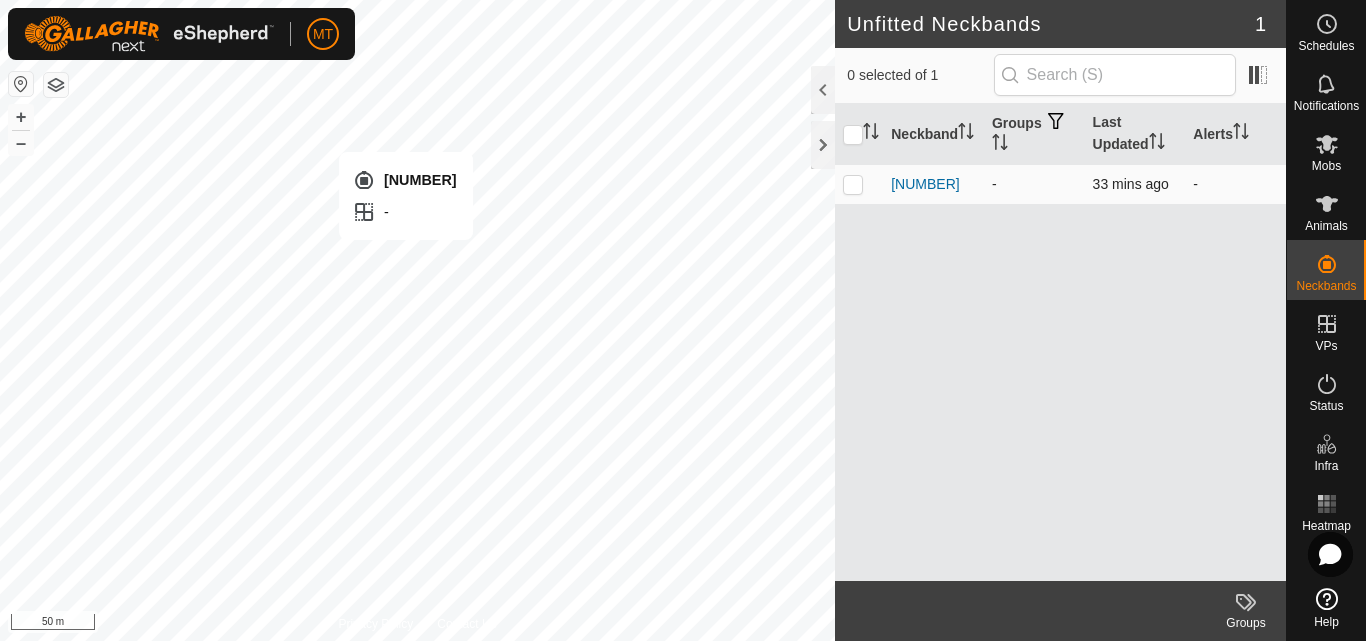 checkbox on "true" 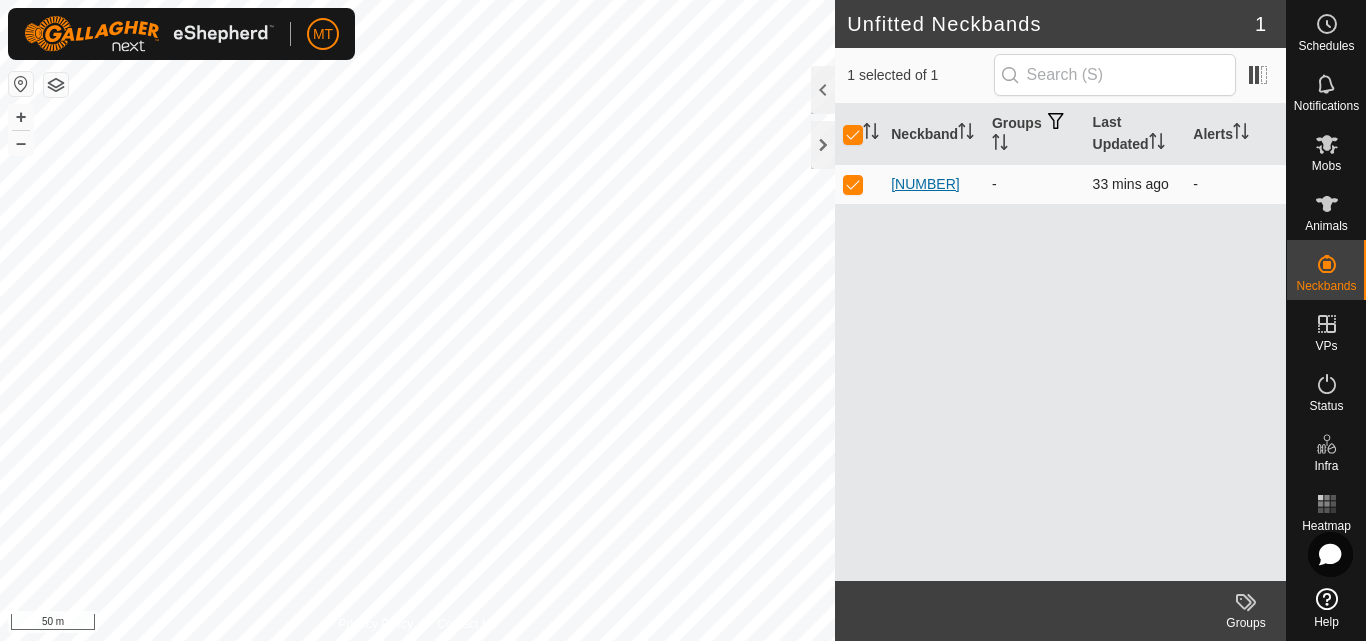 click on "3283165798" at bounding box center (925, 184) 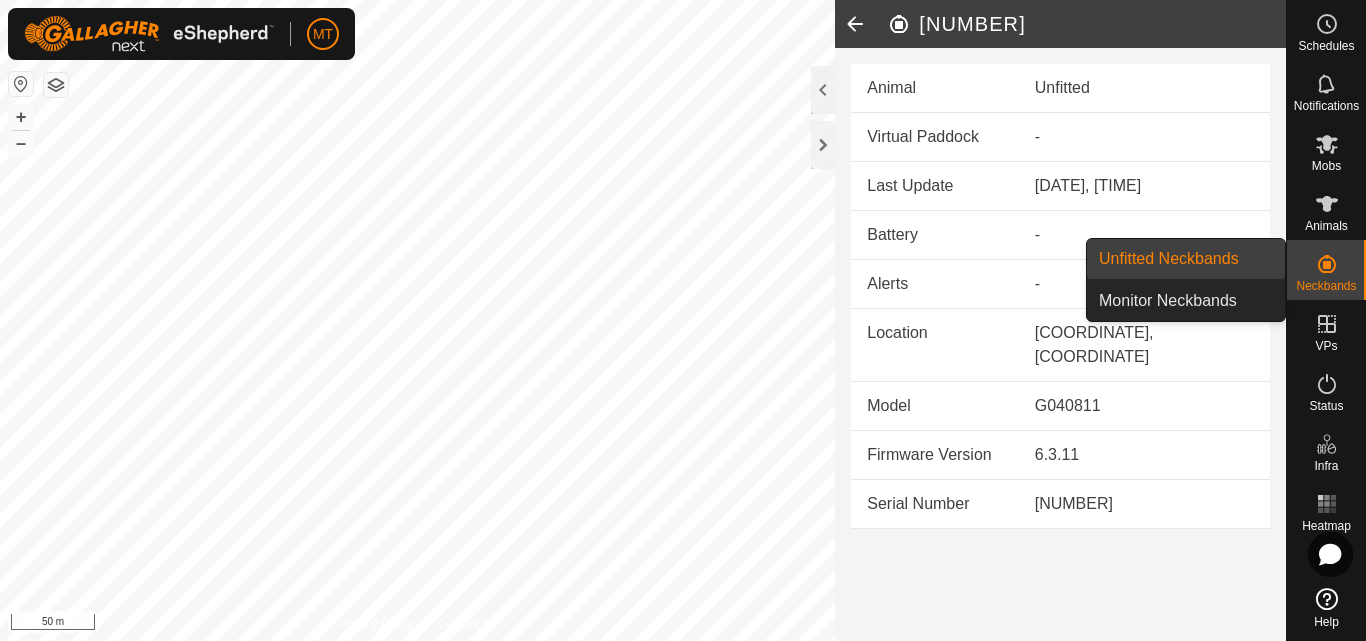 click on "Unfitted Neckbands" at bounding box center (1186, 259) 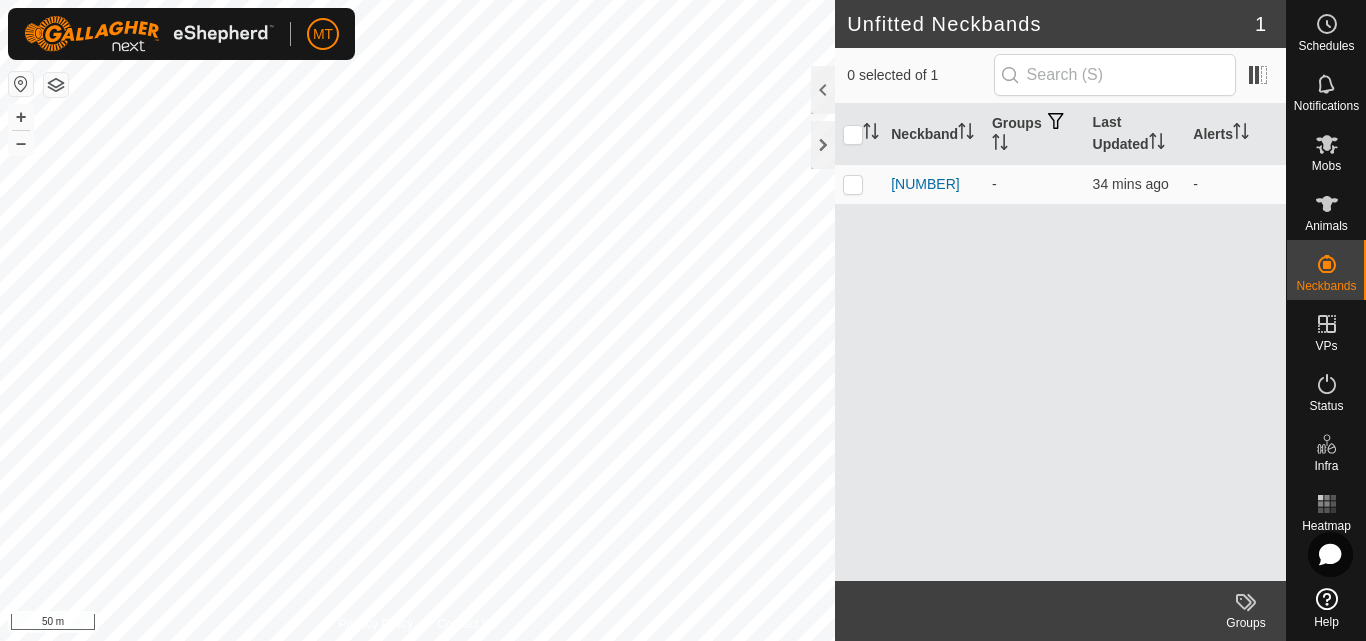 click on "Groups" 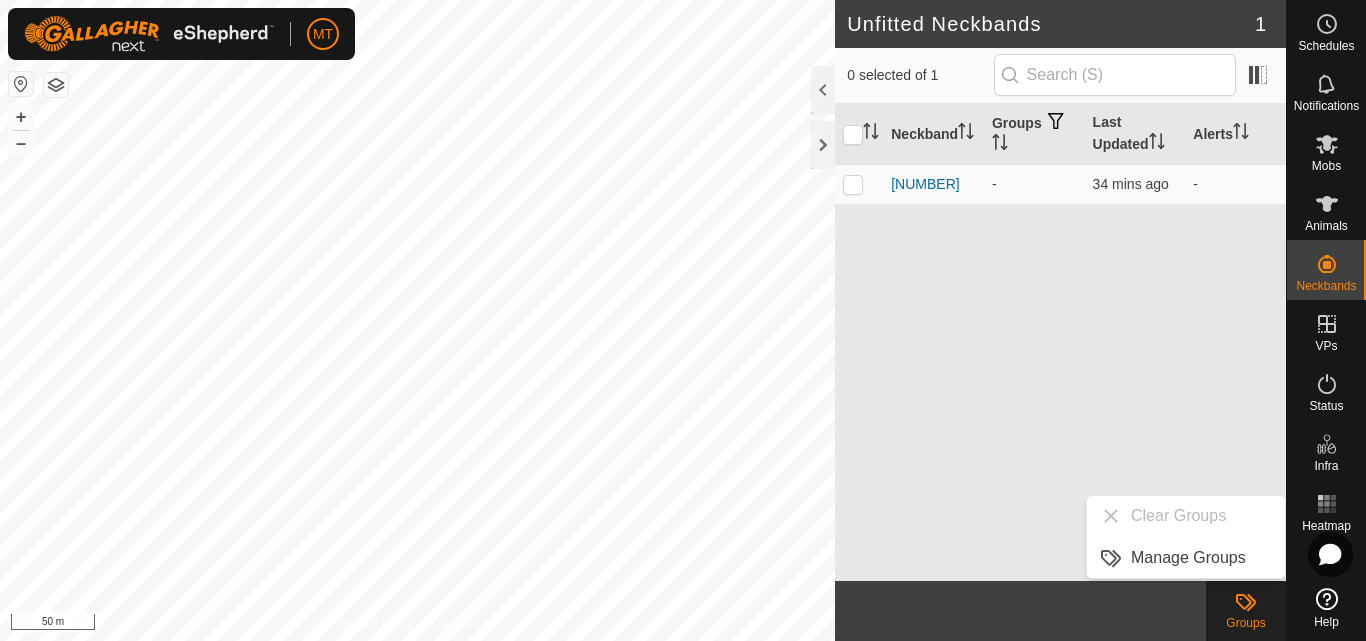 click on "Groups" 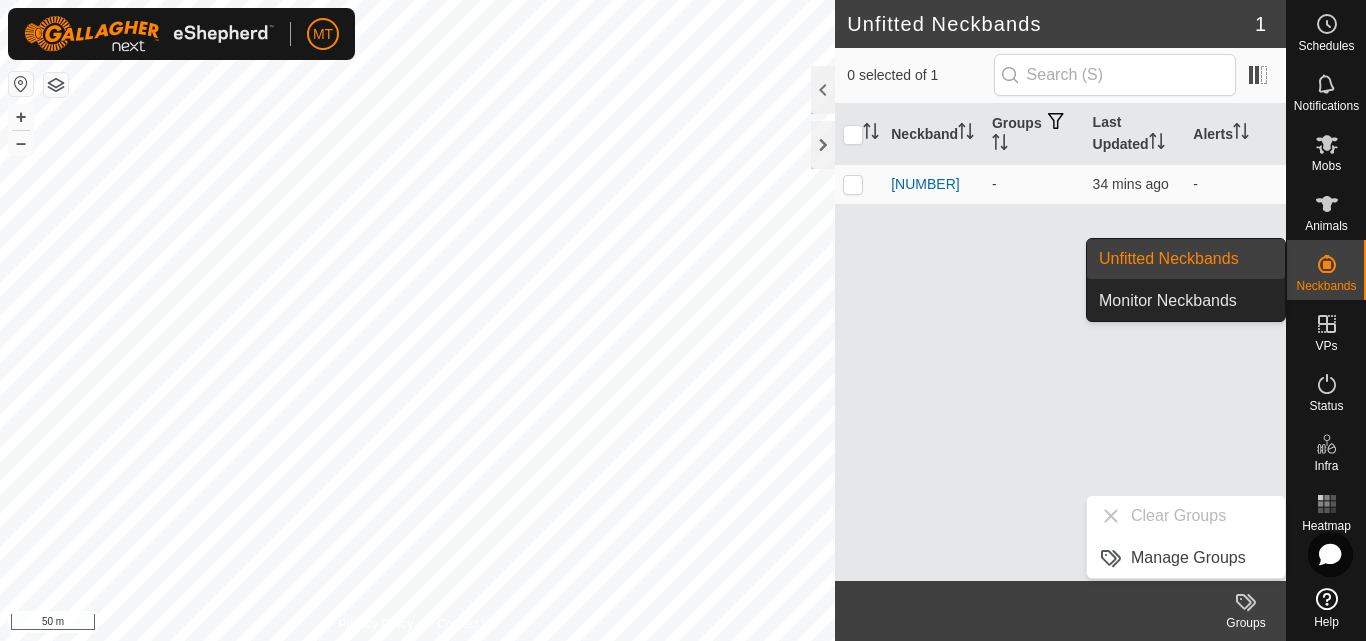 click on "Unfitted Neckbands" at bounding box center [1186, 259] 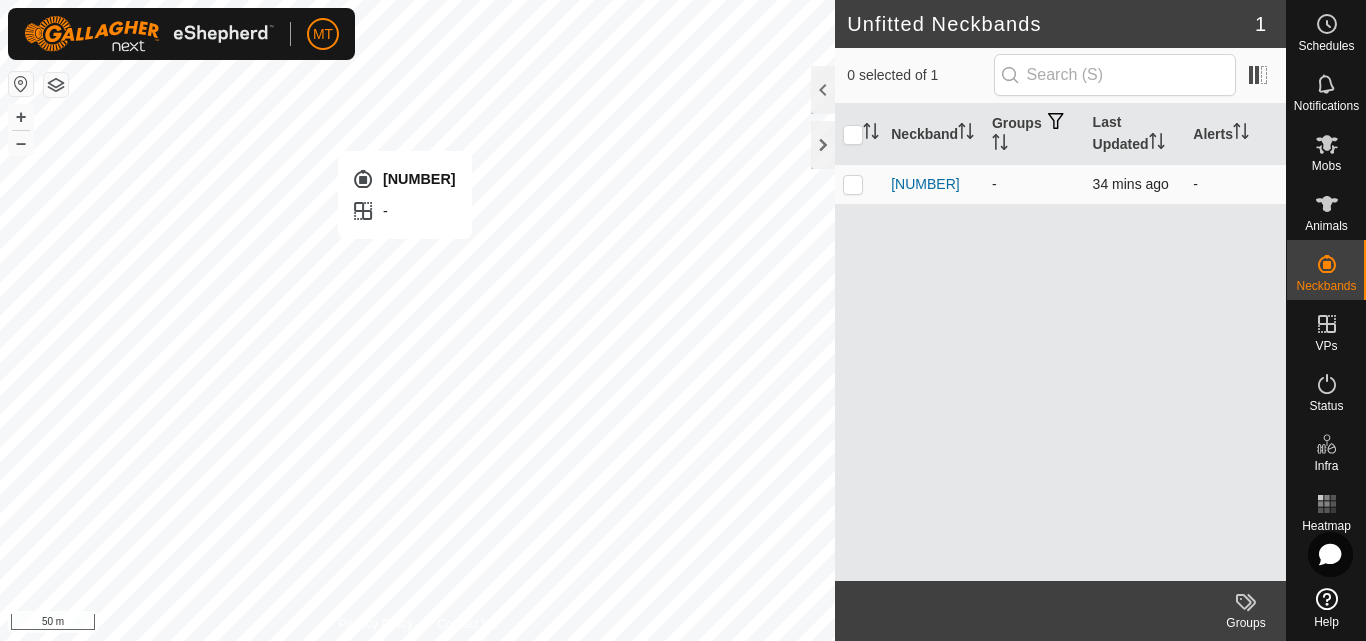 checkbox on "true" 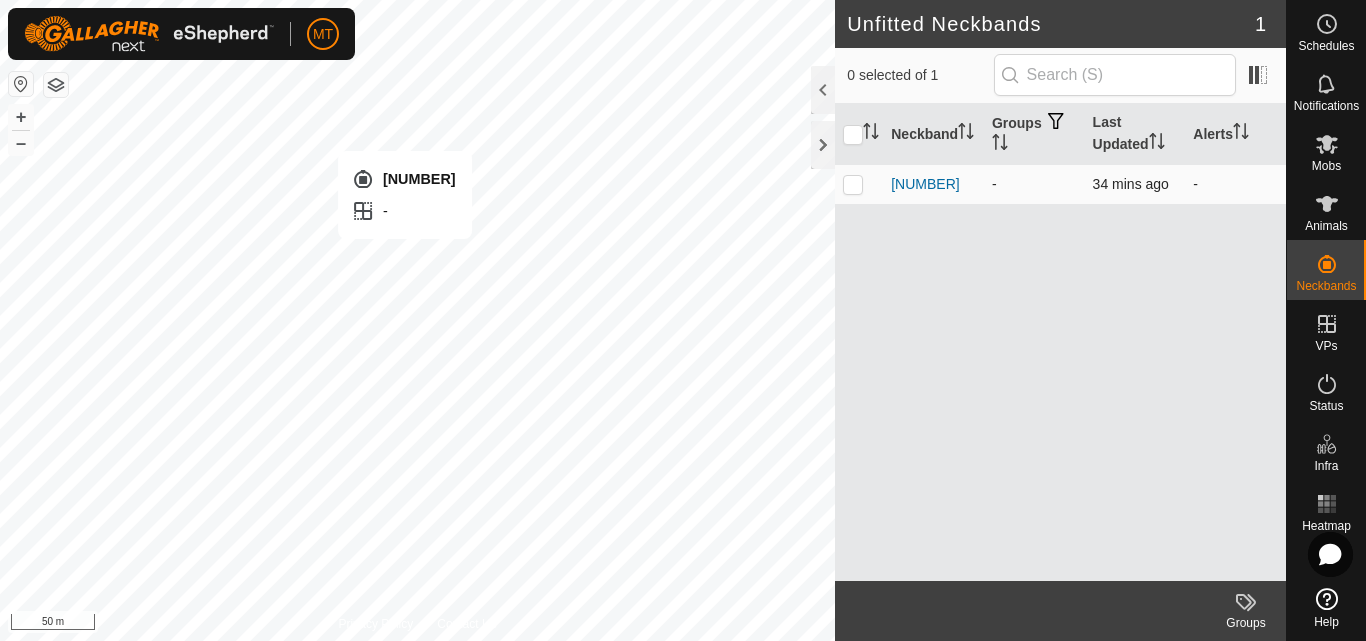 checkbox on "true" 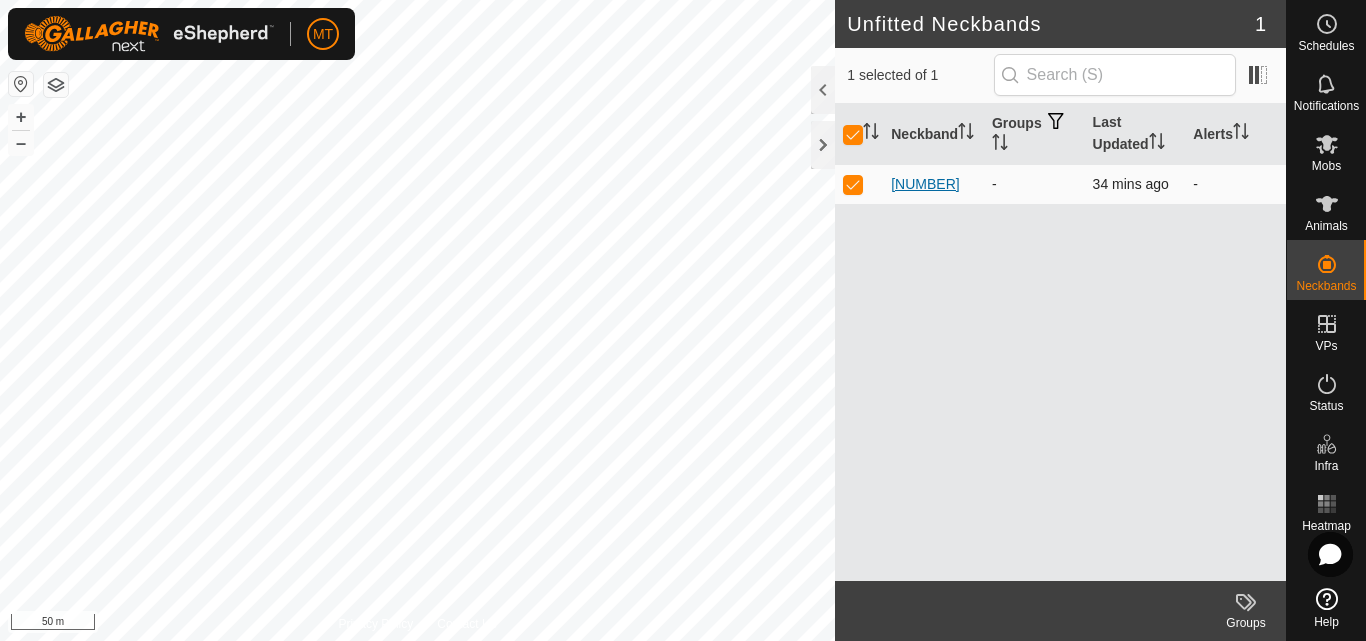 click on "3283165798" at bounding box center (925, 184) 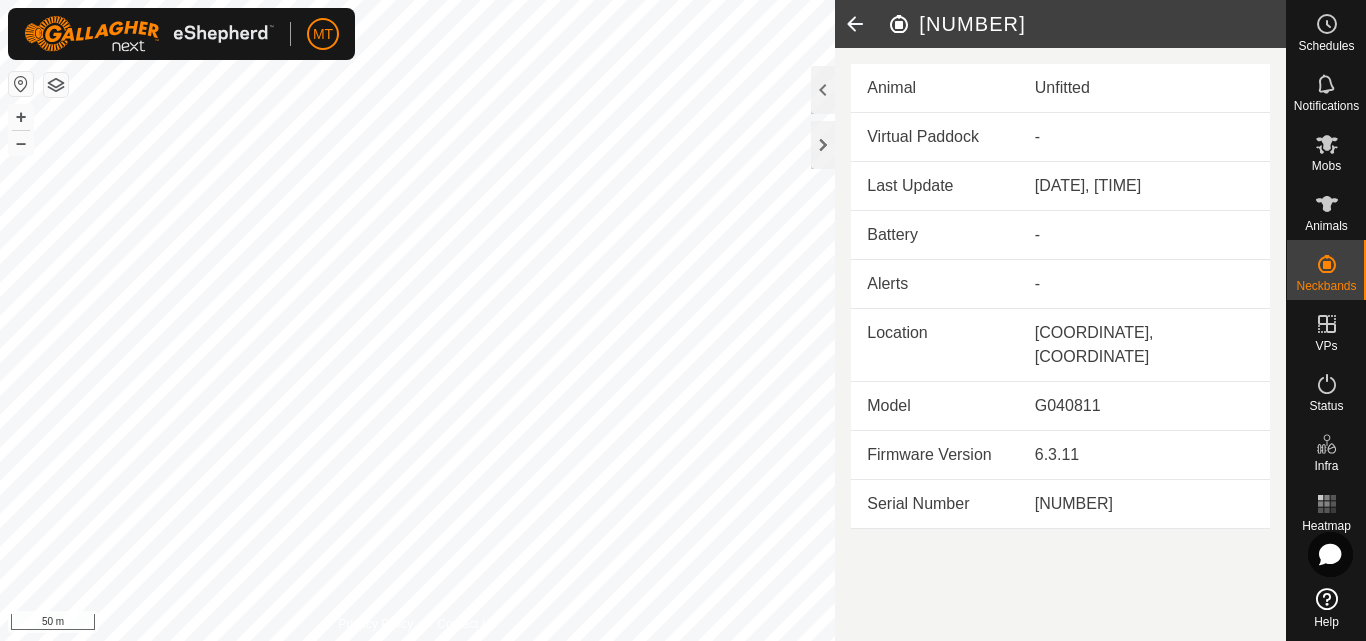 click 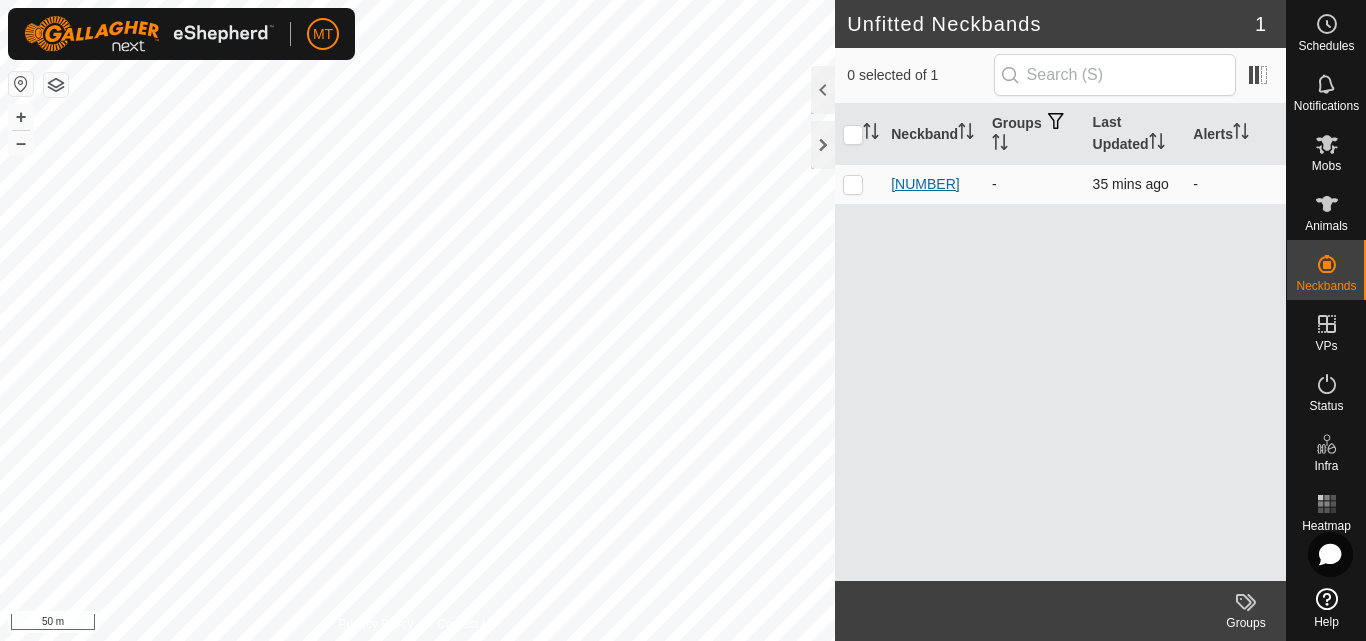click on "3283165798" at bounding box center (925, 184) 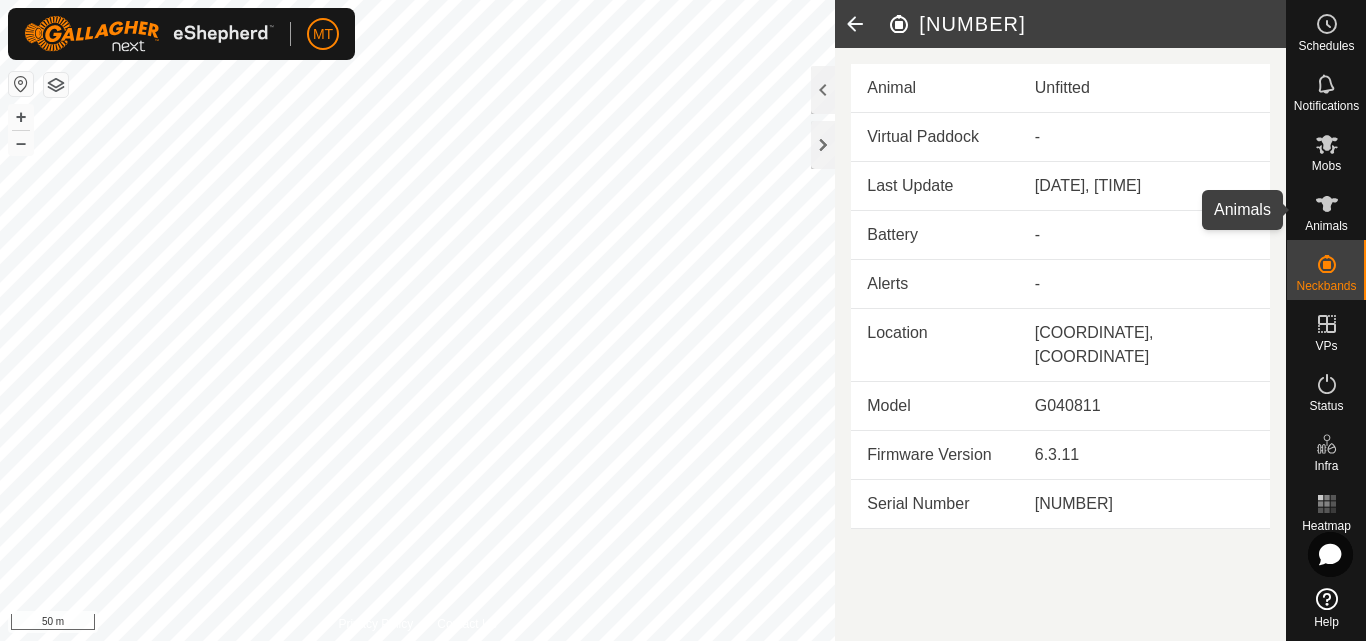 click at bounding box center (1327, 204) 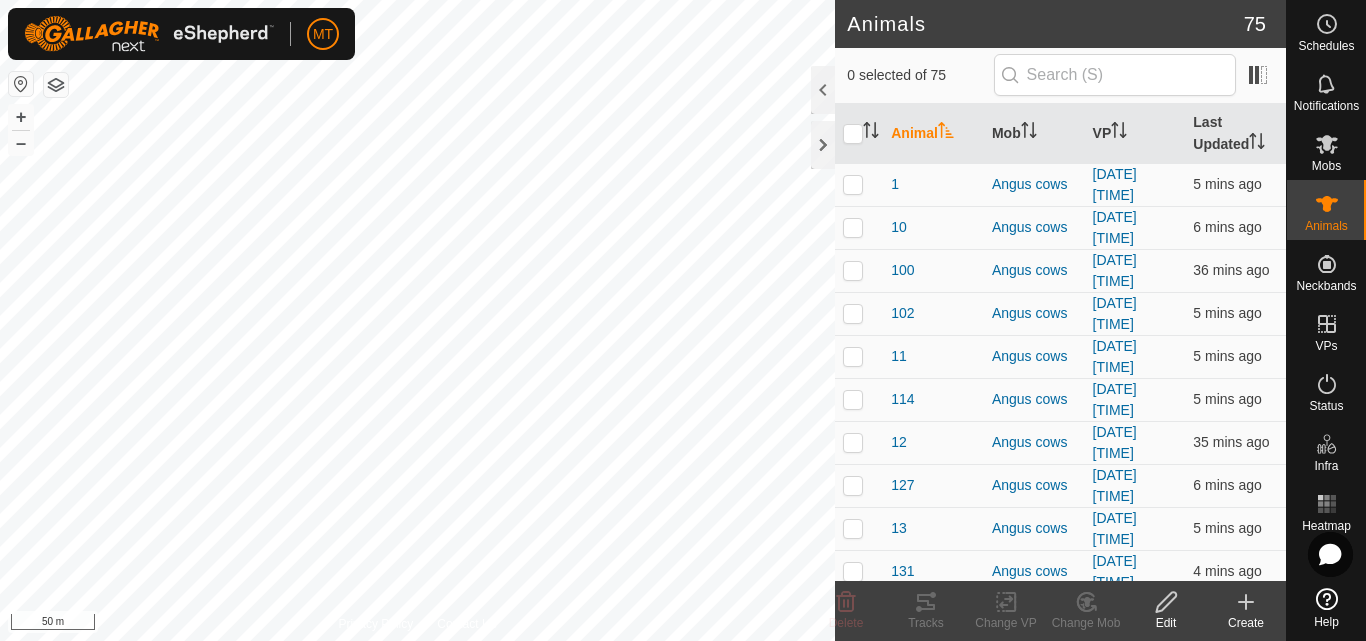 click 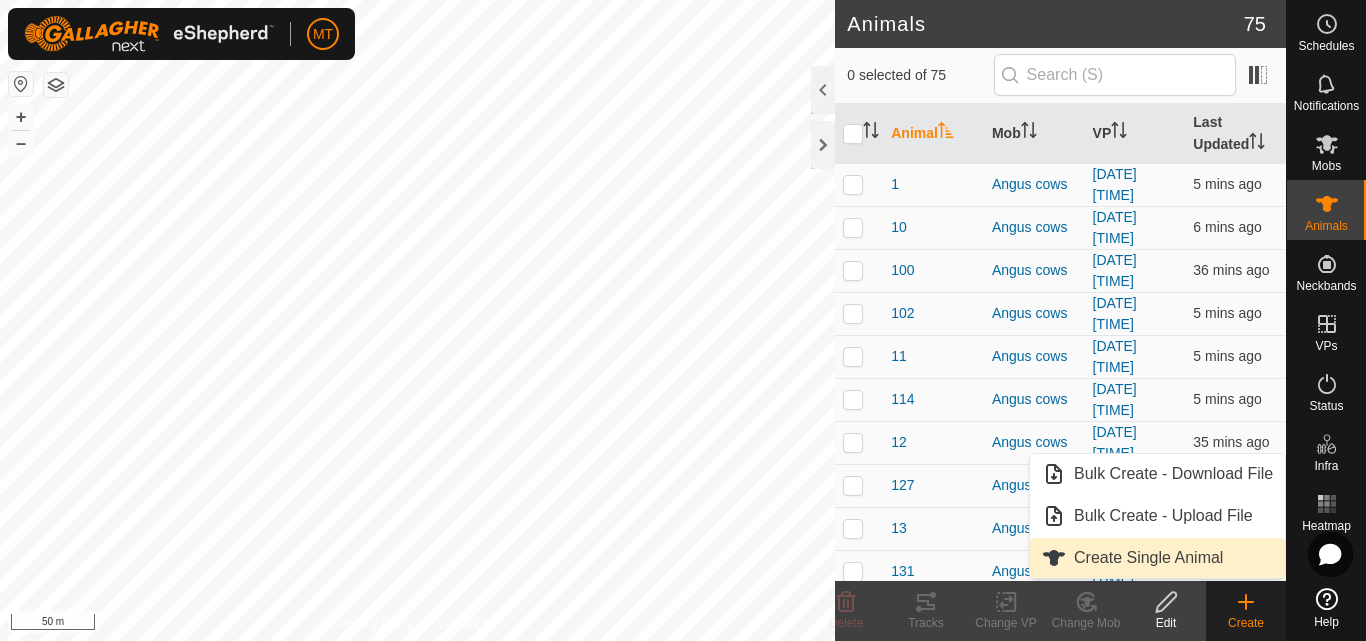 click on "Create Single Animal" at bounding box center (1157, 558) 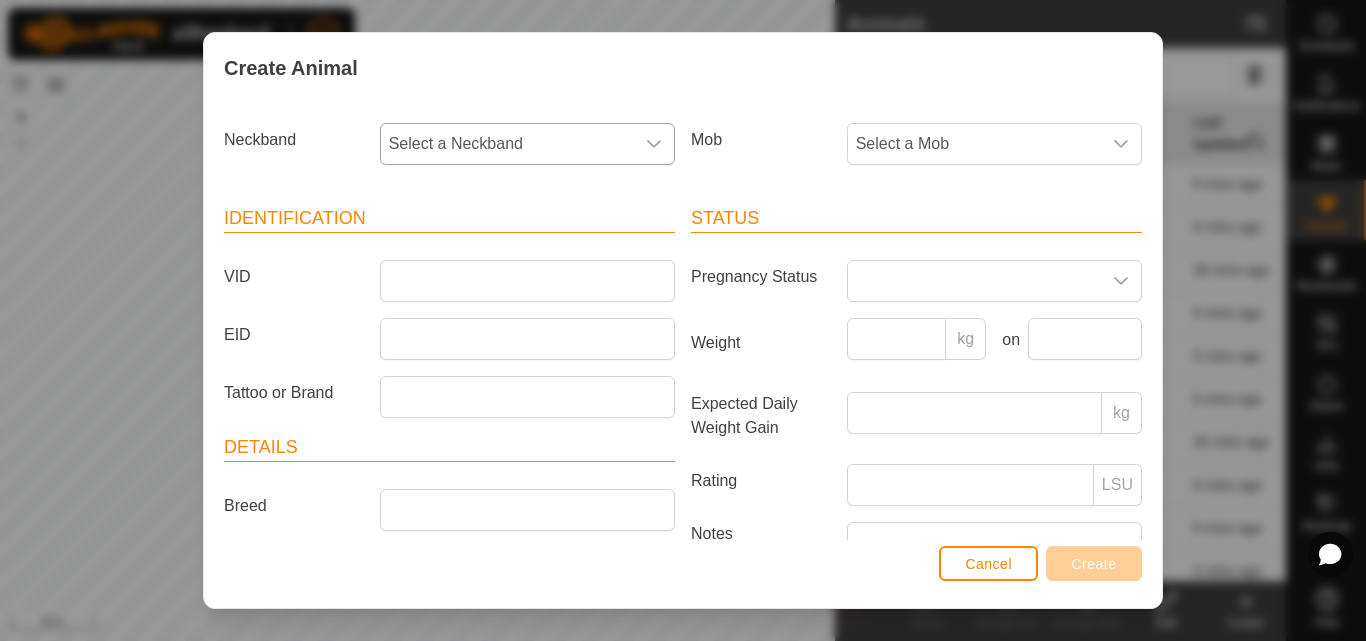click 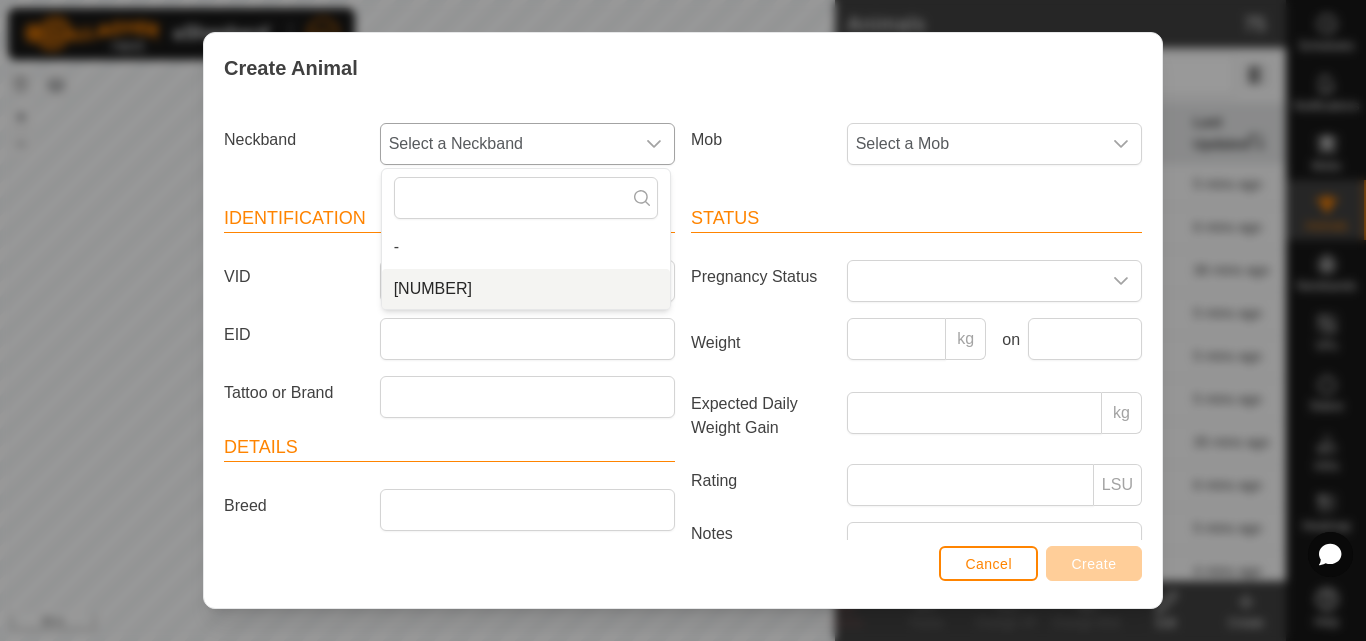 click on "3283165798" at bounding box center (526, 289) 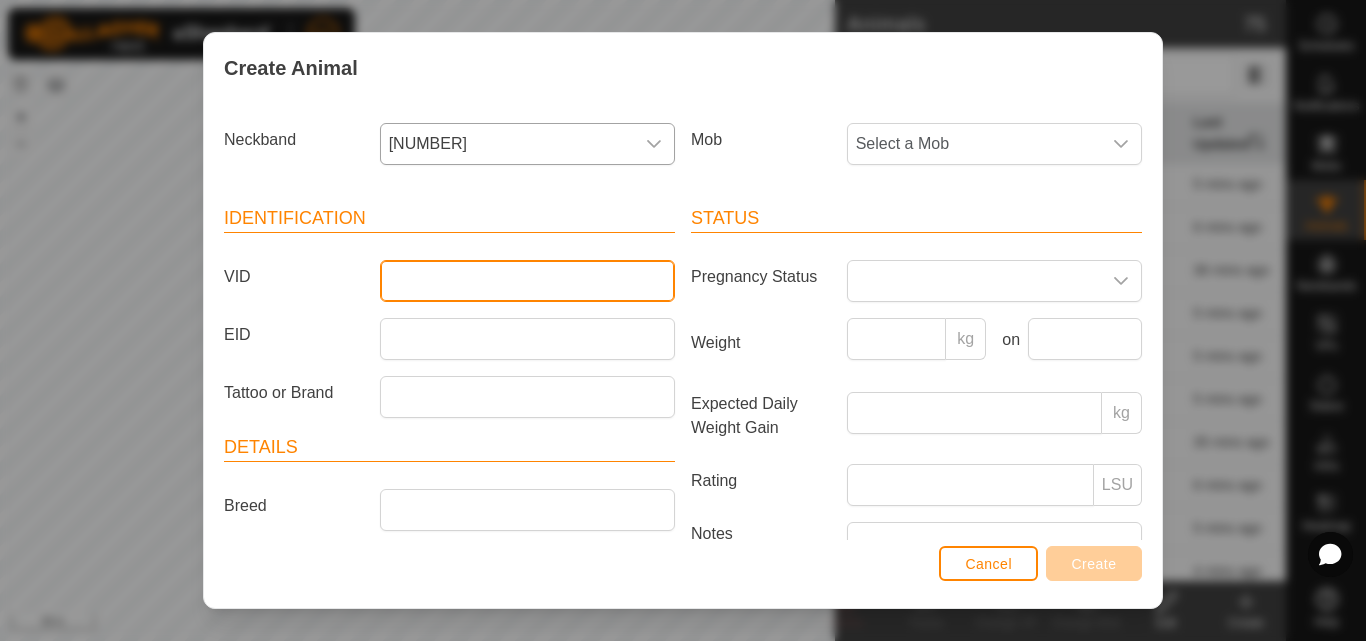 click on "VID" at bounding box center (527, 281) 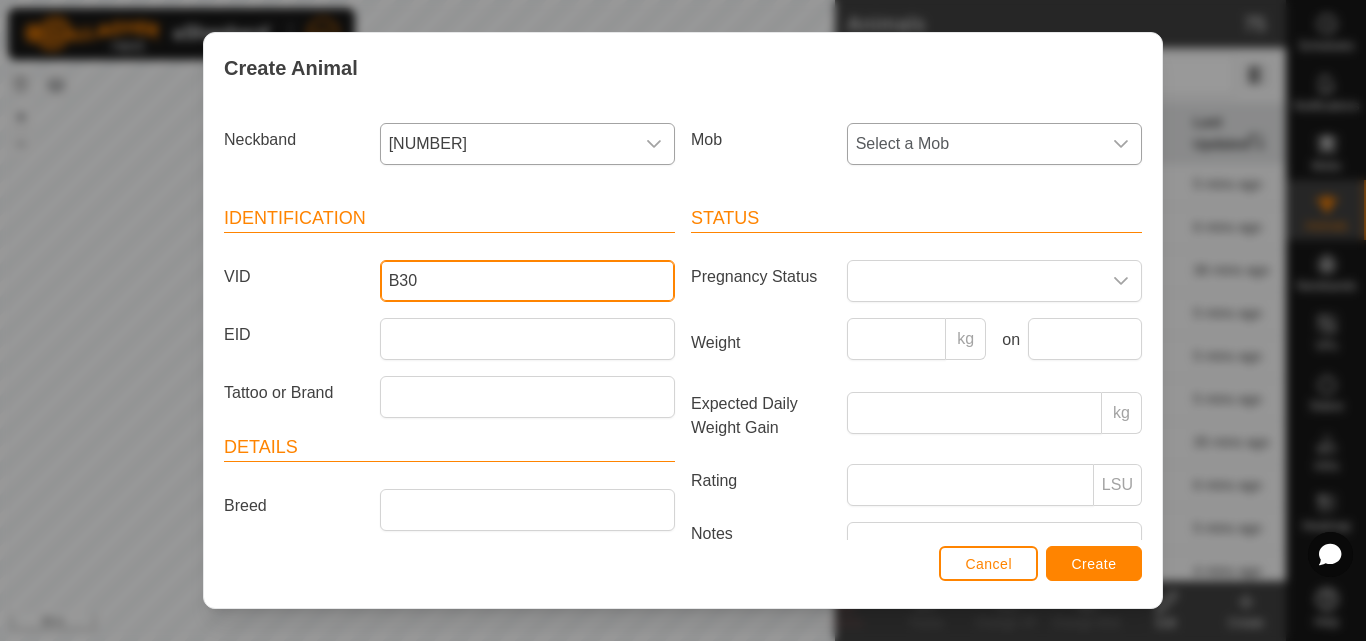 type on "B30" 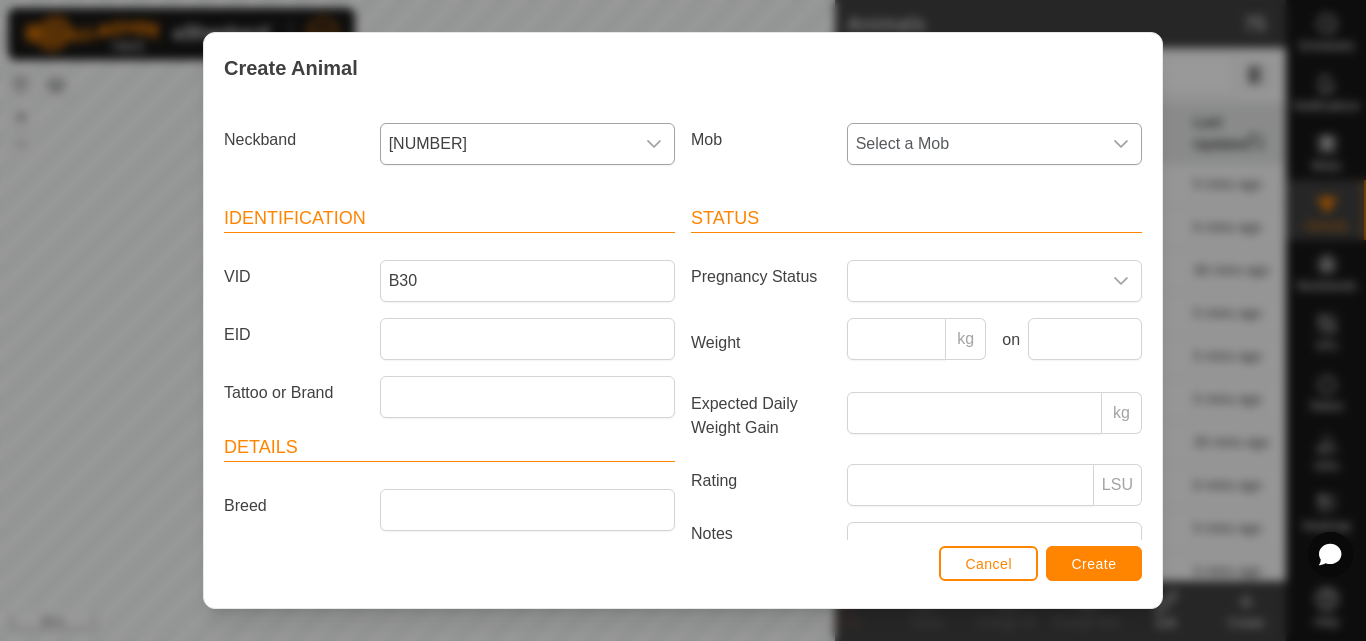 click 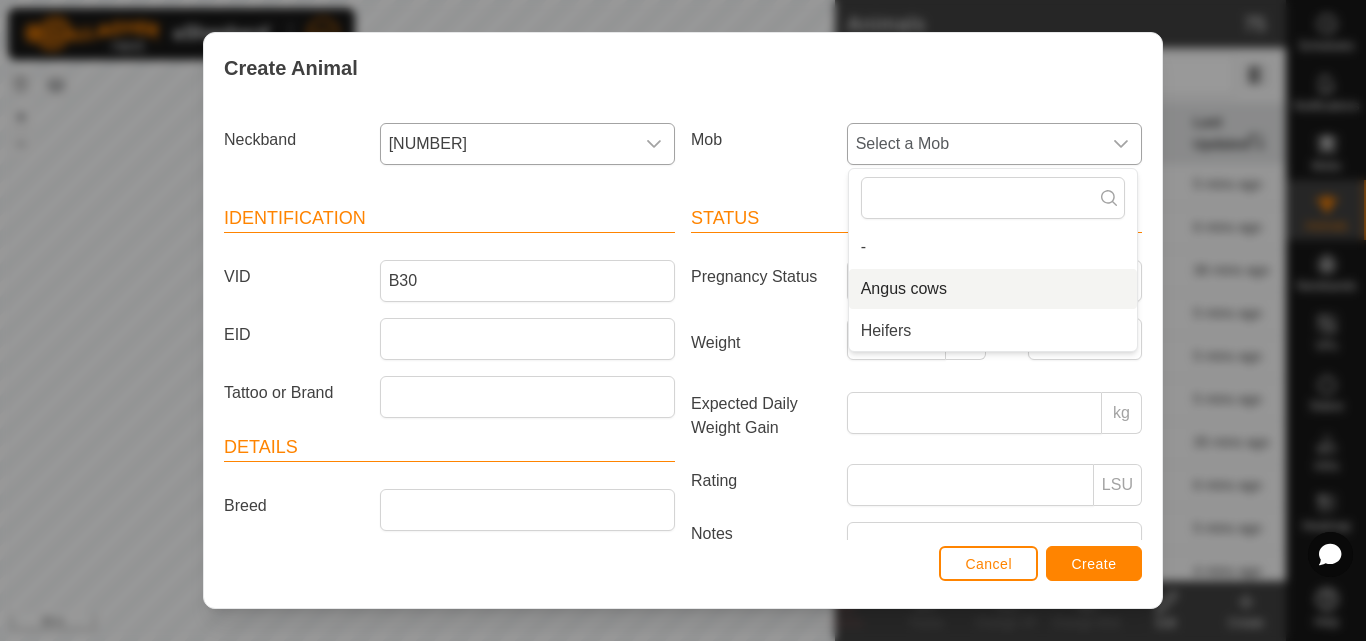 click on "Angus cows" at bounding box center (993, 289) 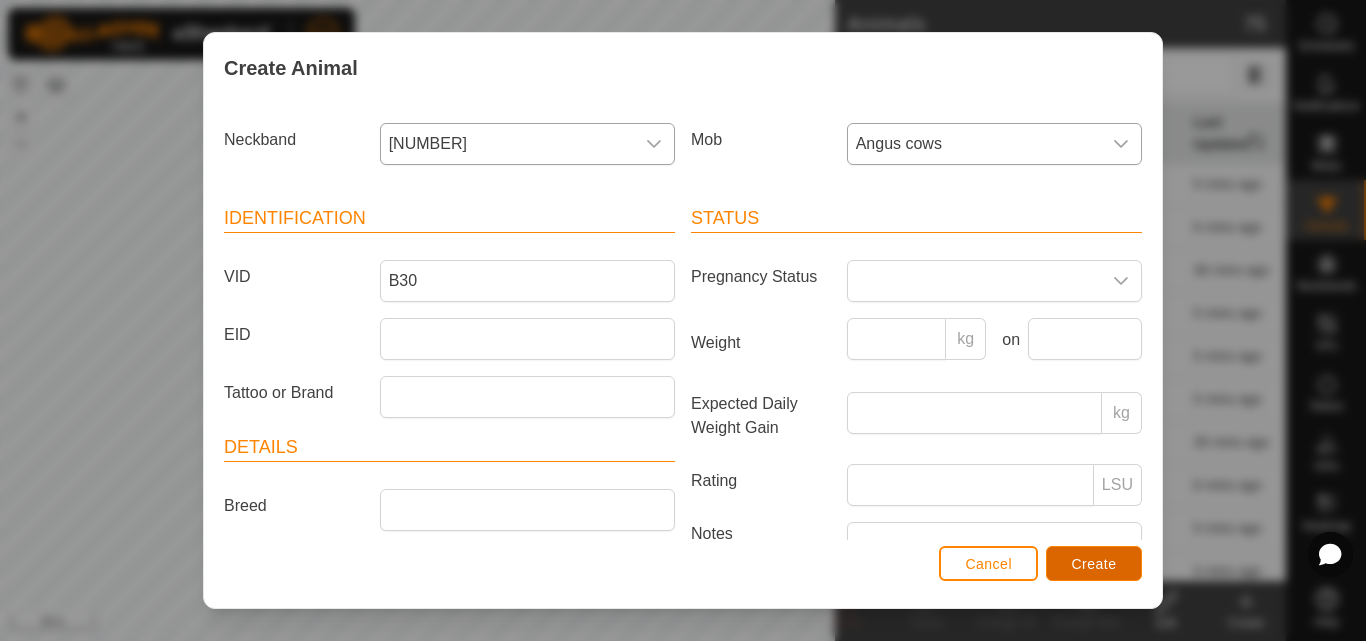 click on "Create" at bounding box center (1094, 564) 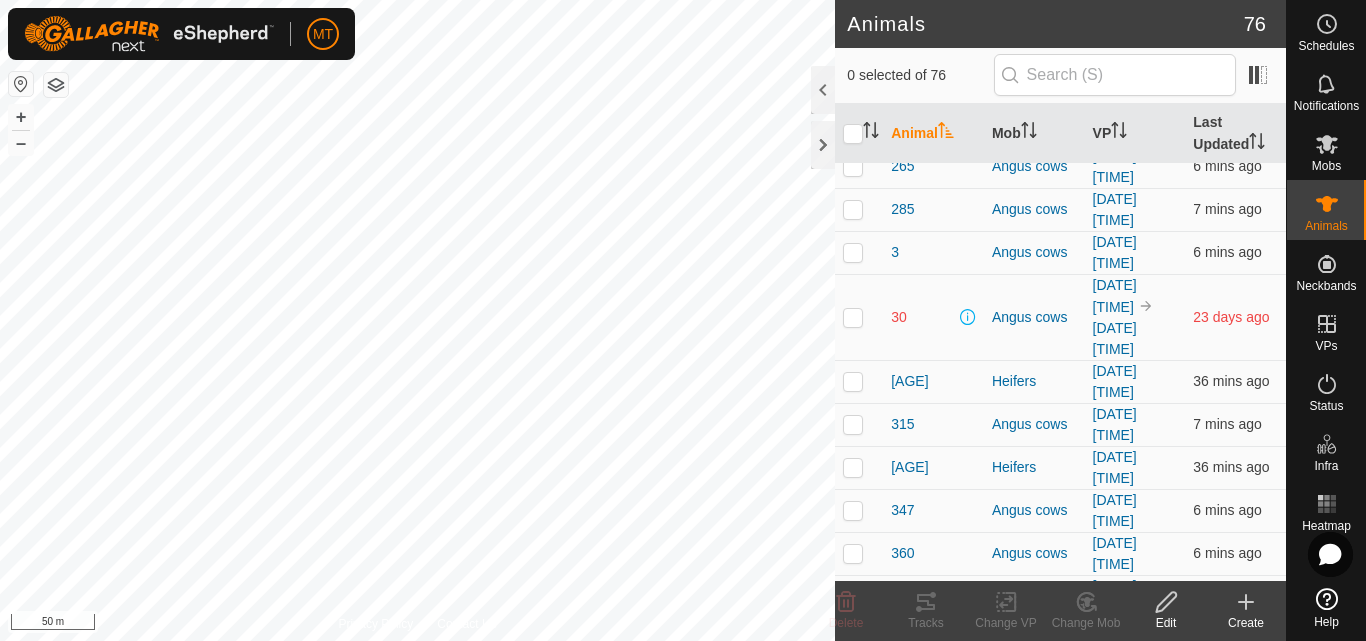 scroll, scrollTop: 1045, scrollLeft: 0, axis: vertical 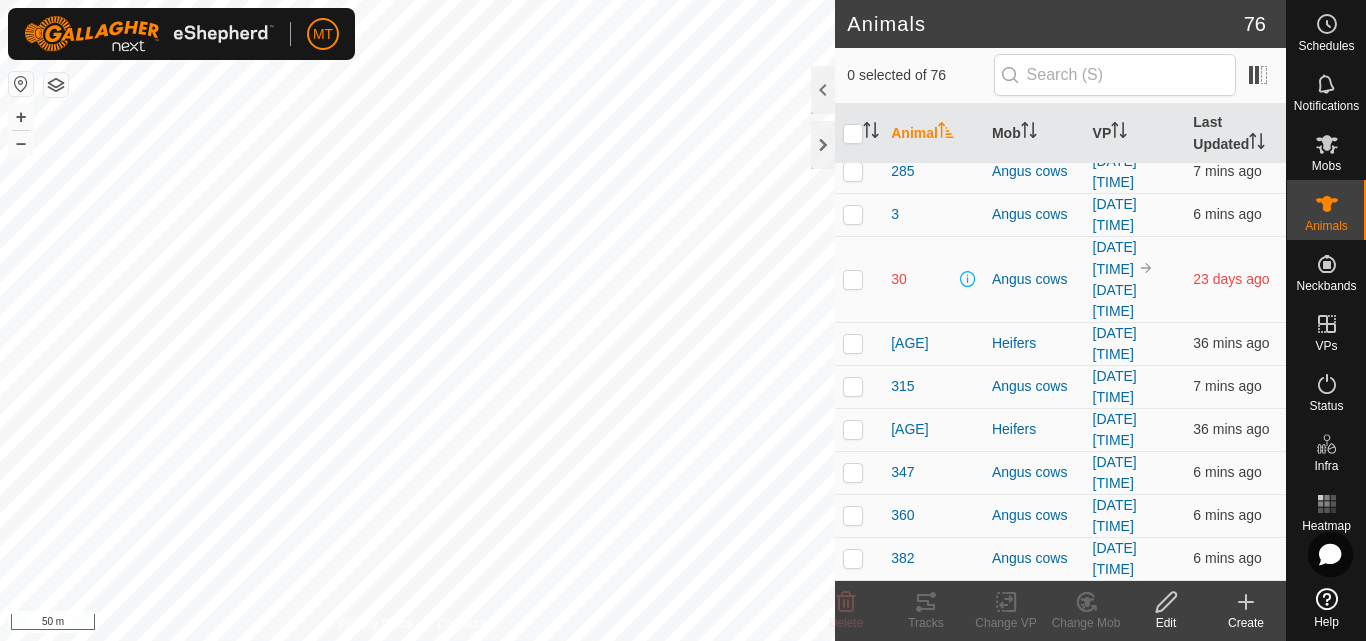 click at bounding box center (853, 279) 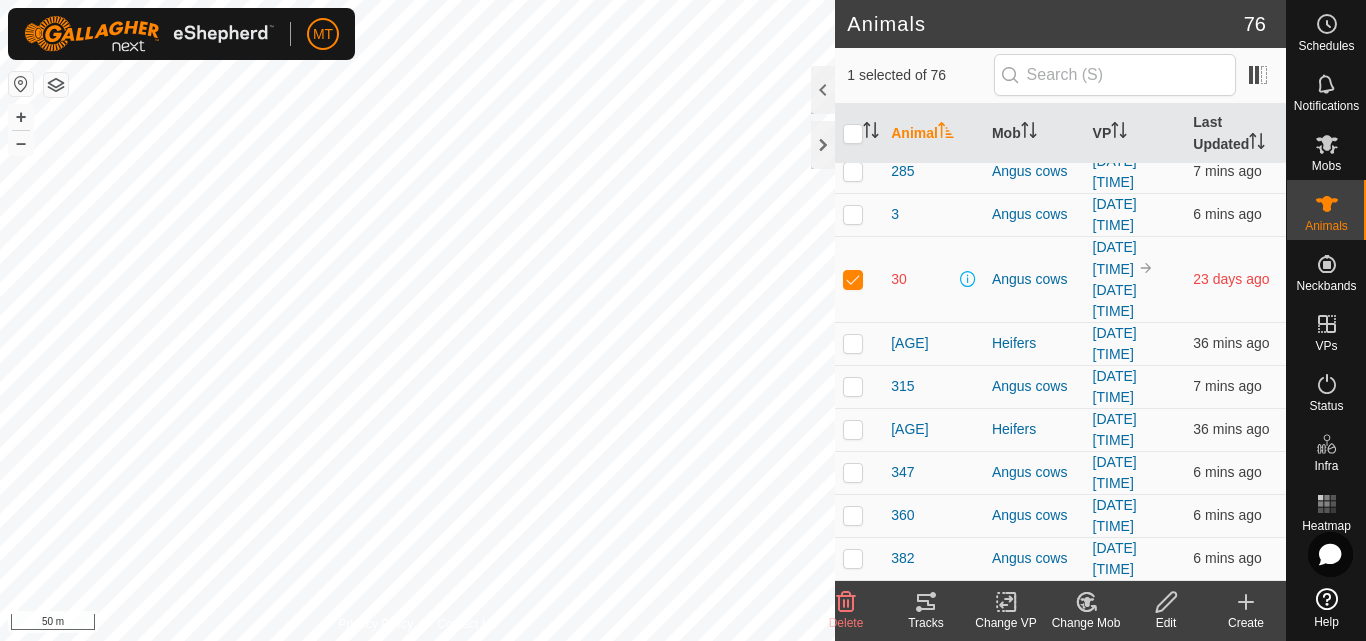 click 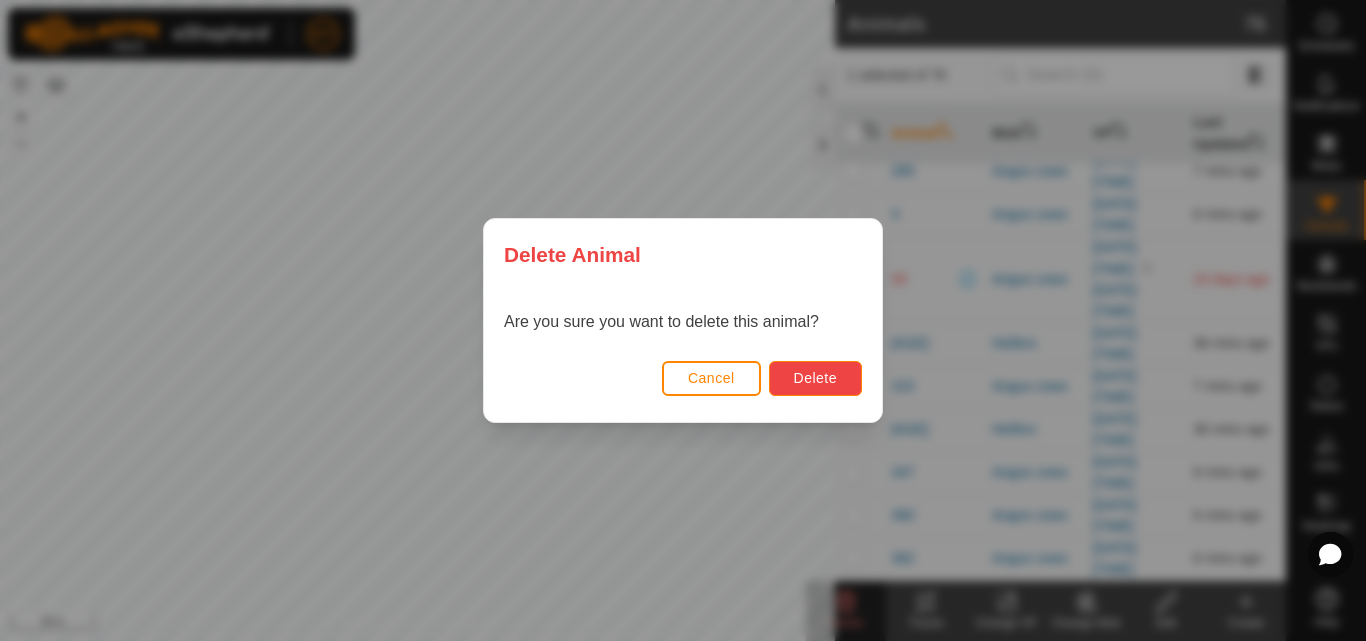 click on "Delete" at bounding box center [815, 378] 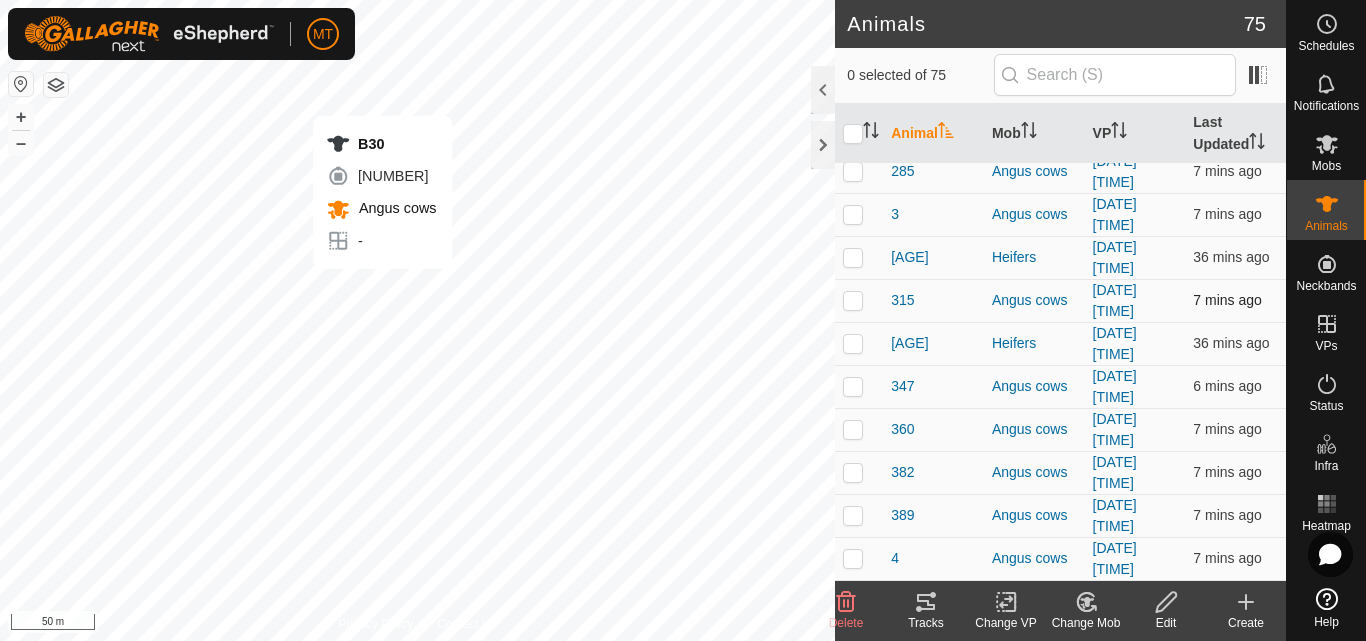 checkbox on "true" 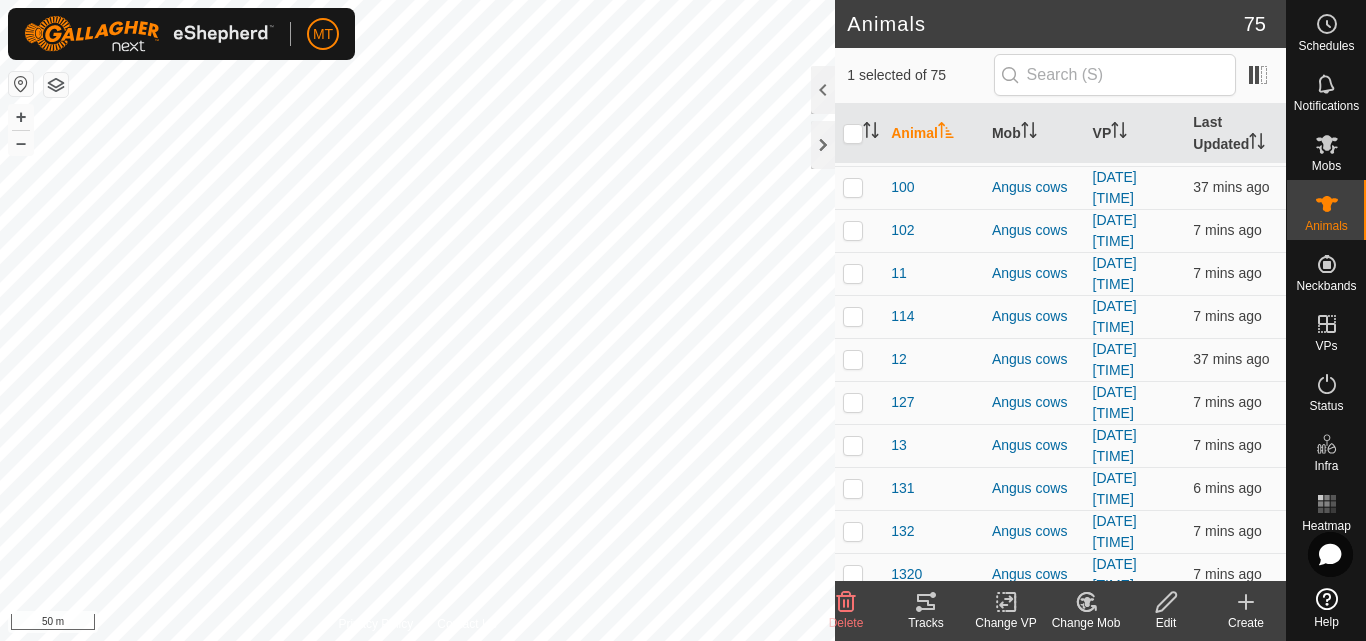 scroll, scrollTop: 0, scrollLeft: 0, axis: both 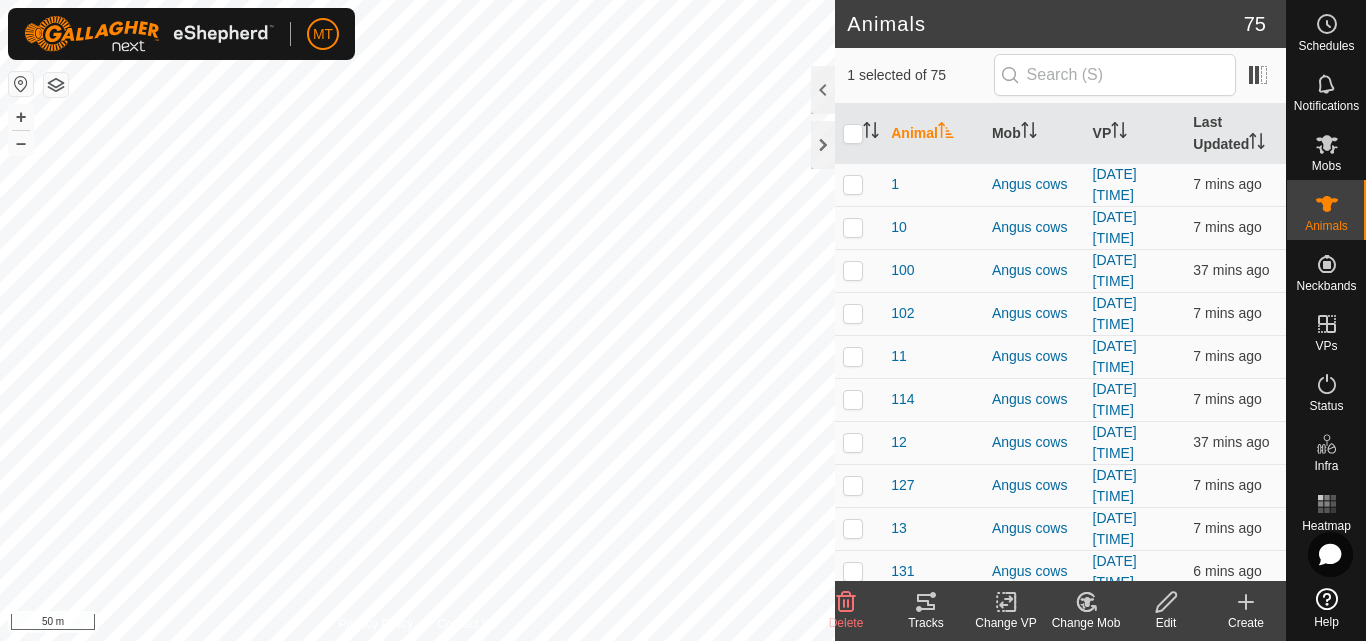 click at bounding box center [853, 134] 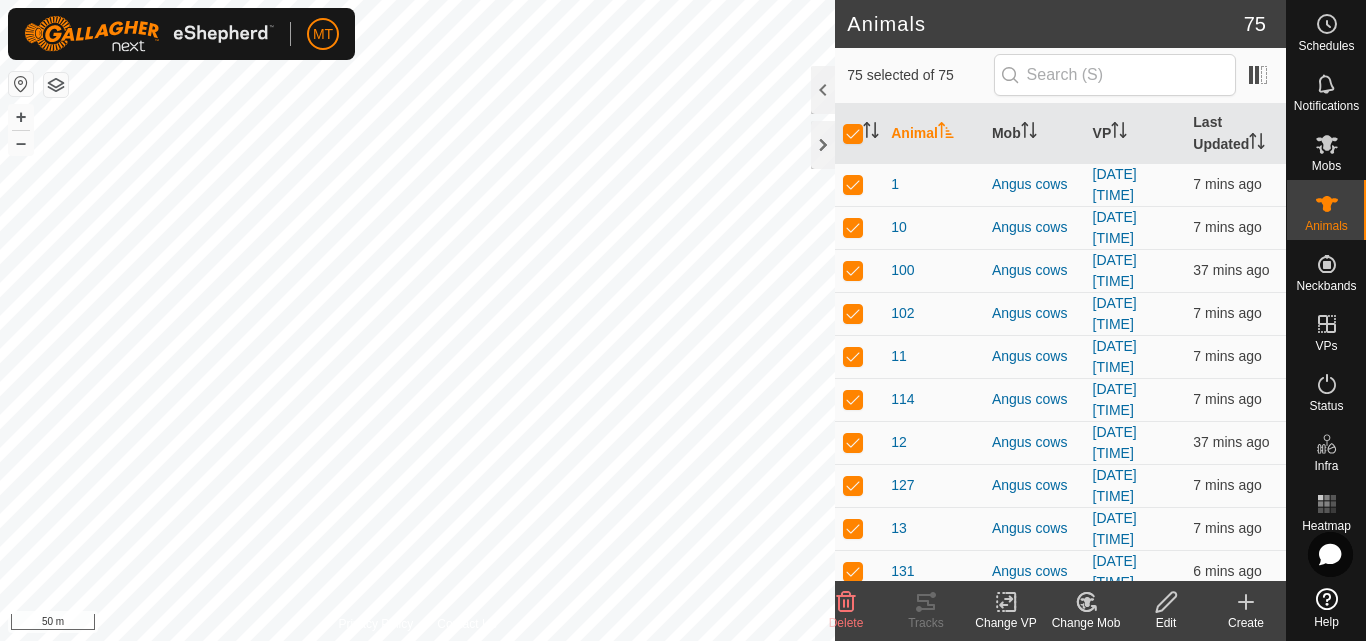 checkbox on "true" 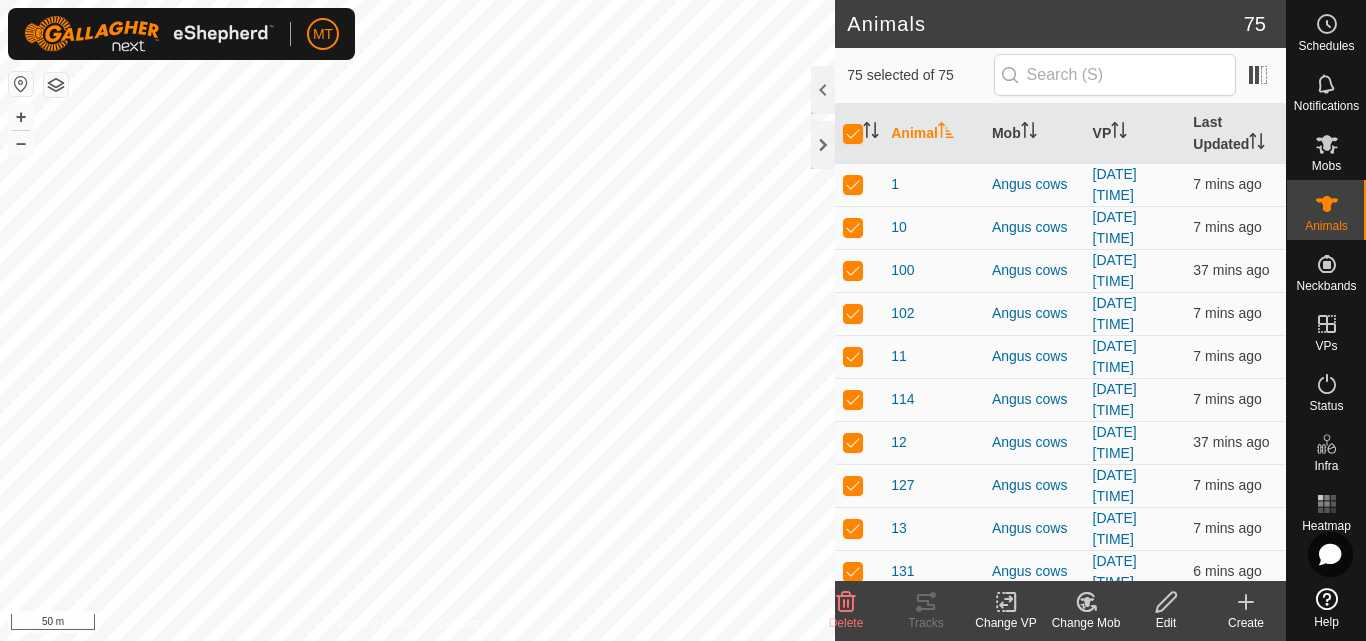 checkbox on "true" 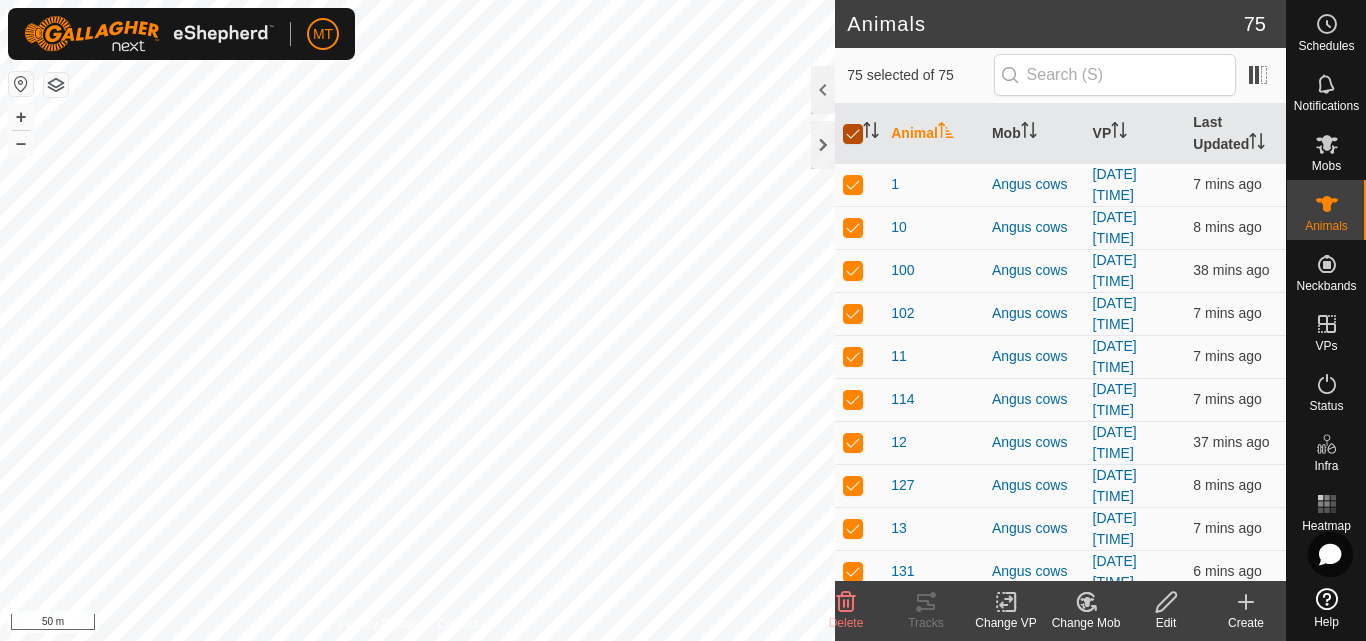 click at bounding box center [853, 134] 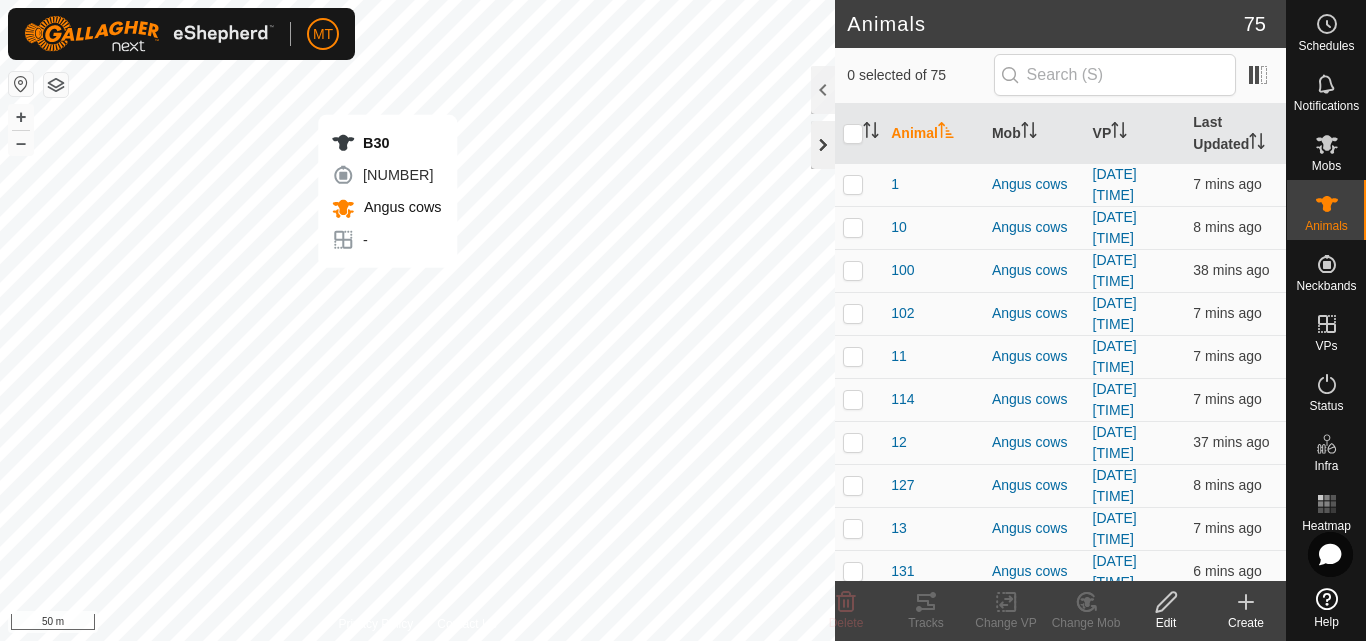checkbox on "true" 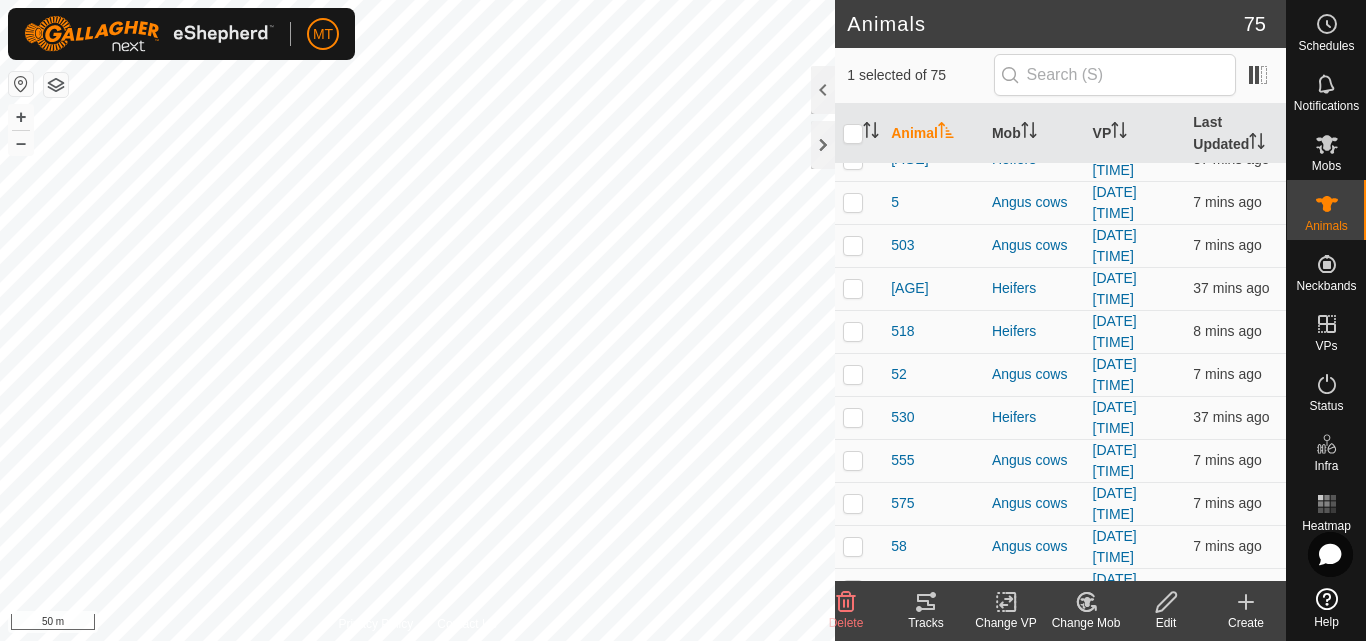scroll, scrollTop: 2805, scrollLeft: 0, axis: vertical 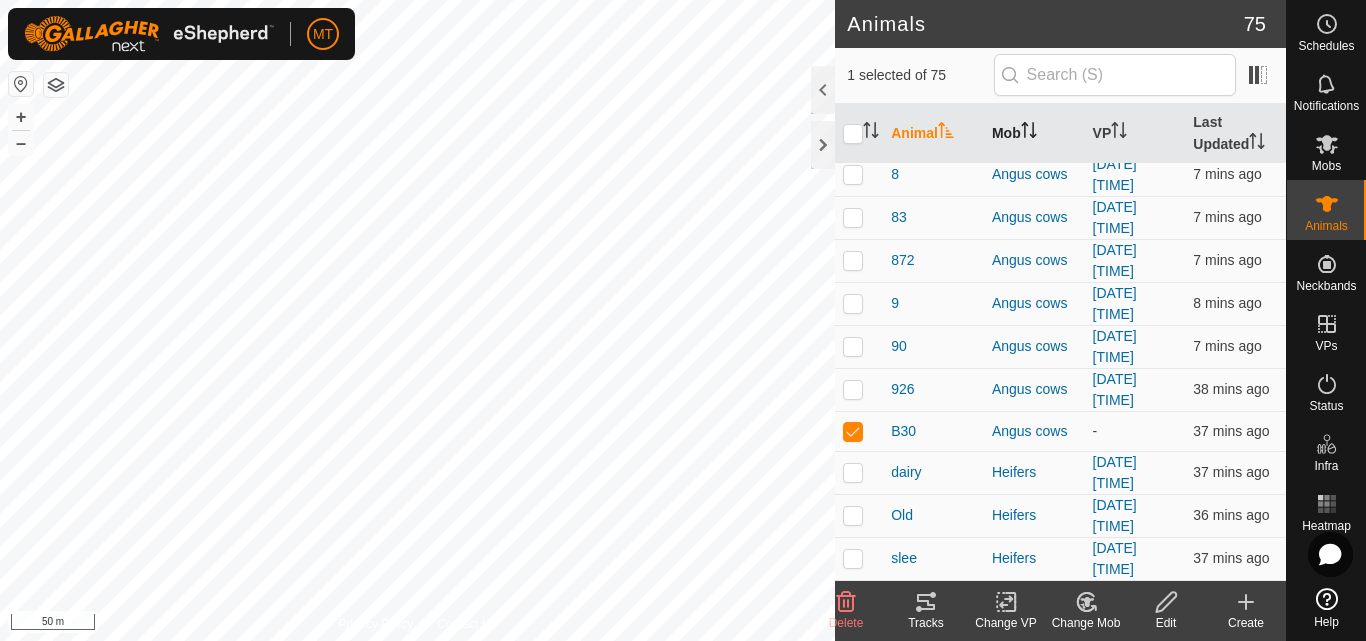 click 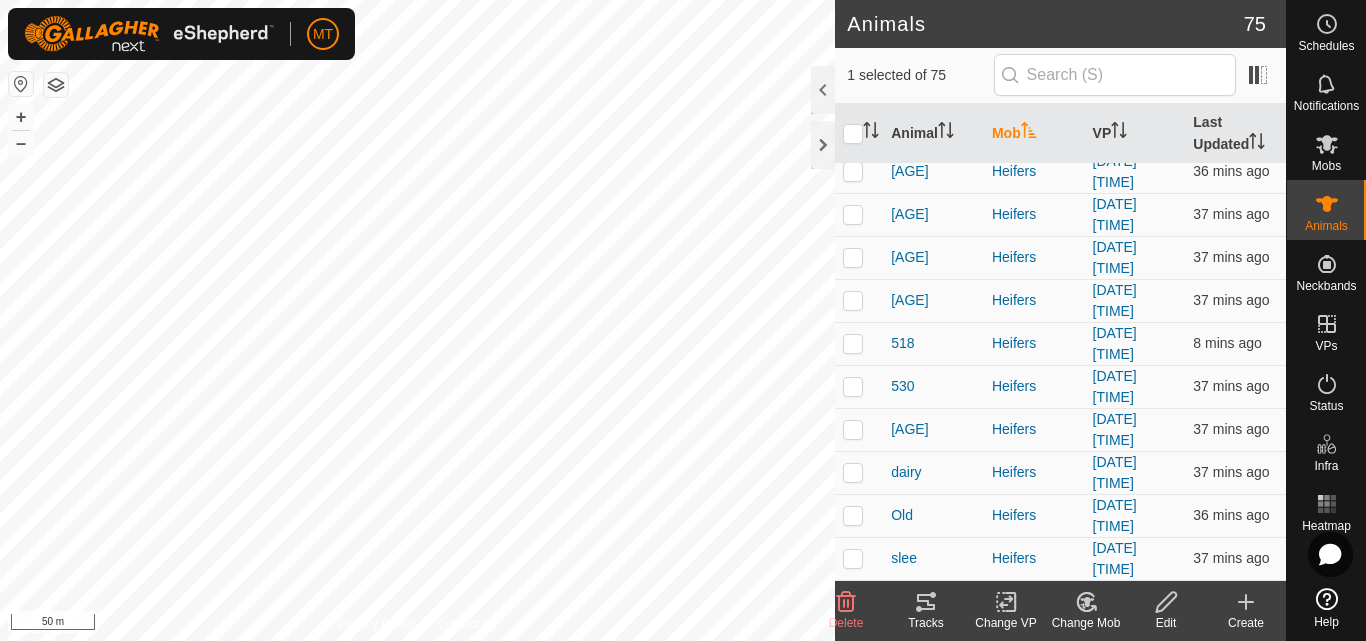 scroll, scrollTop: 0, scrollLeft: 0, axis: both 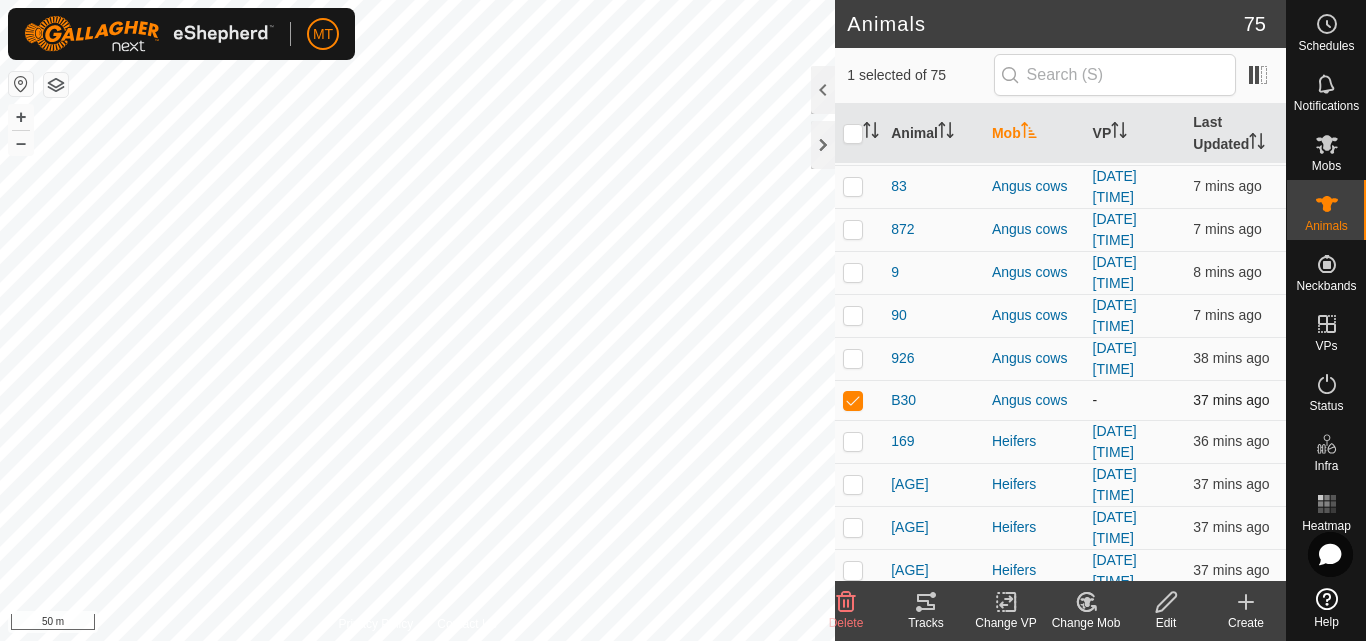 click at bounding box center (853, 400) 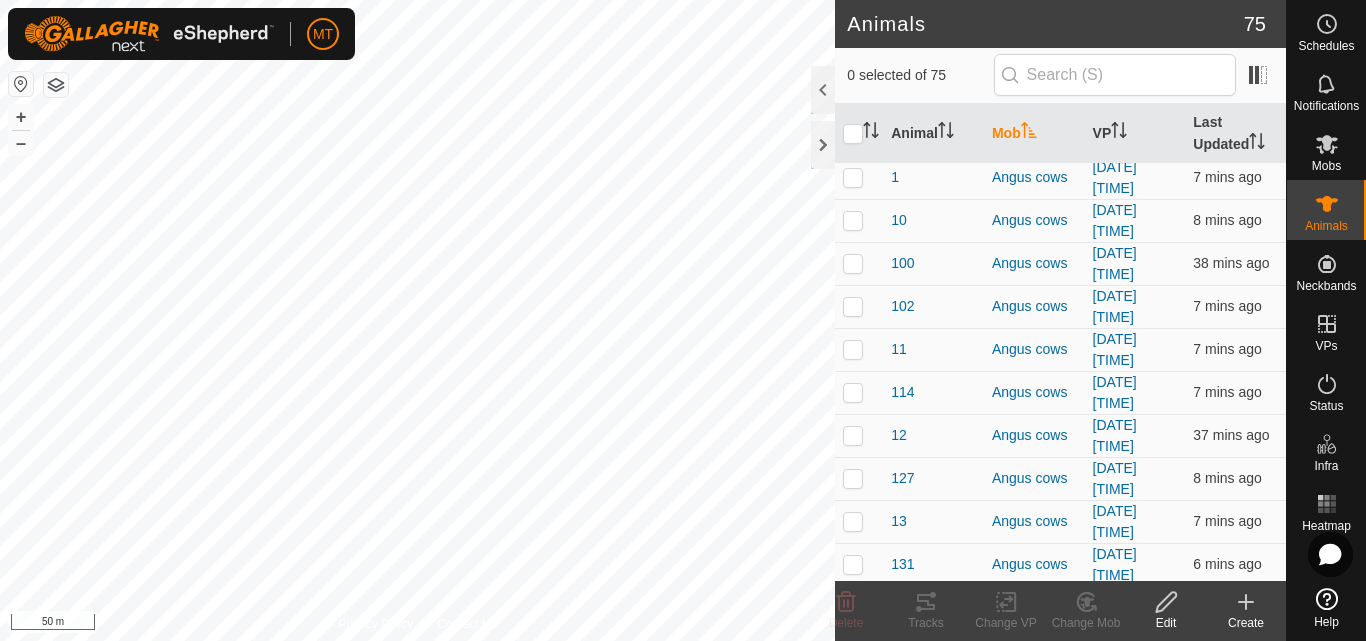 scroll, scrollTop: 0, scrollLeft: 0, axis: both 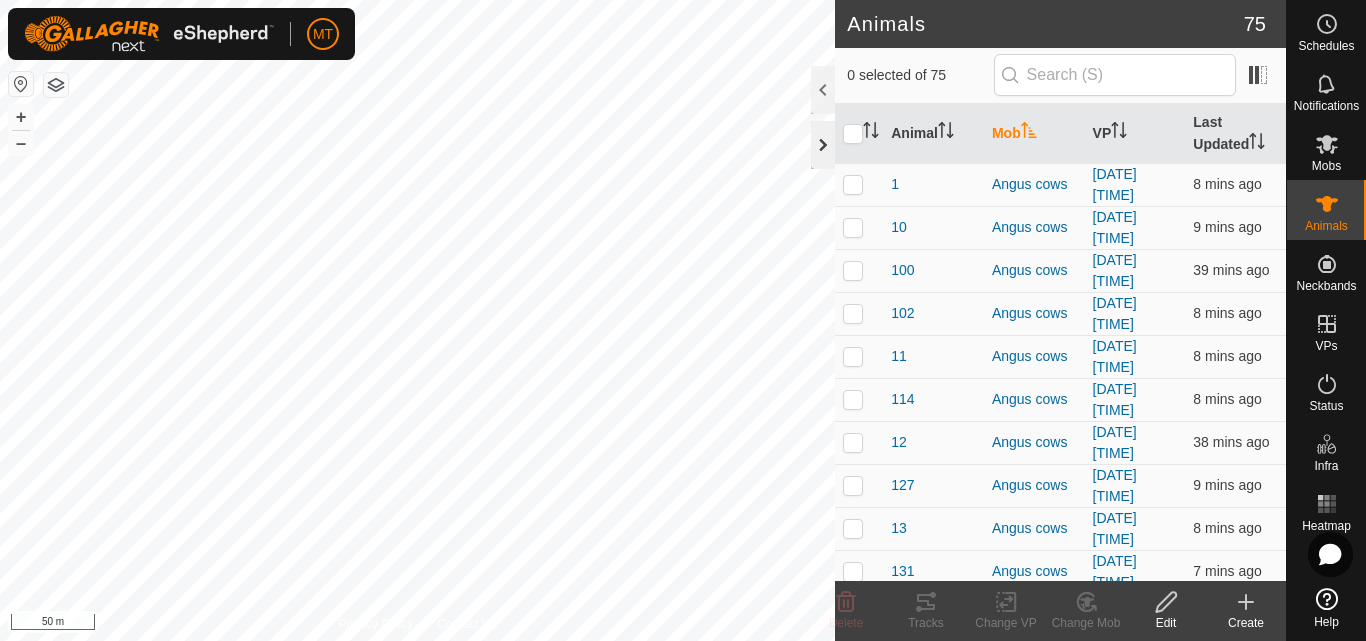 click 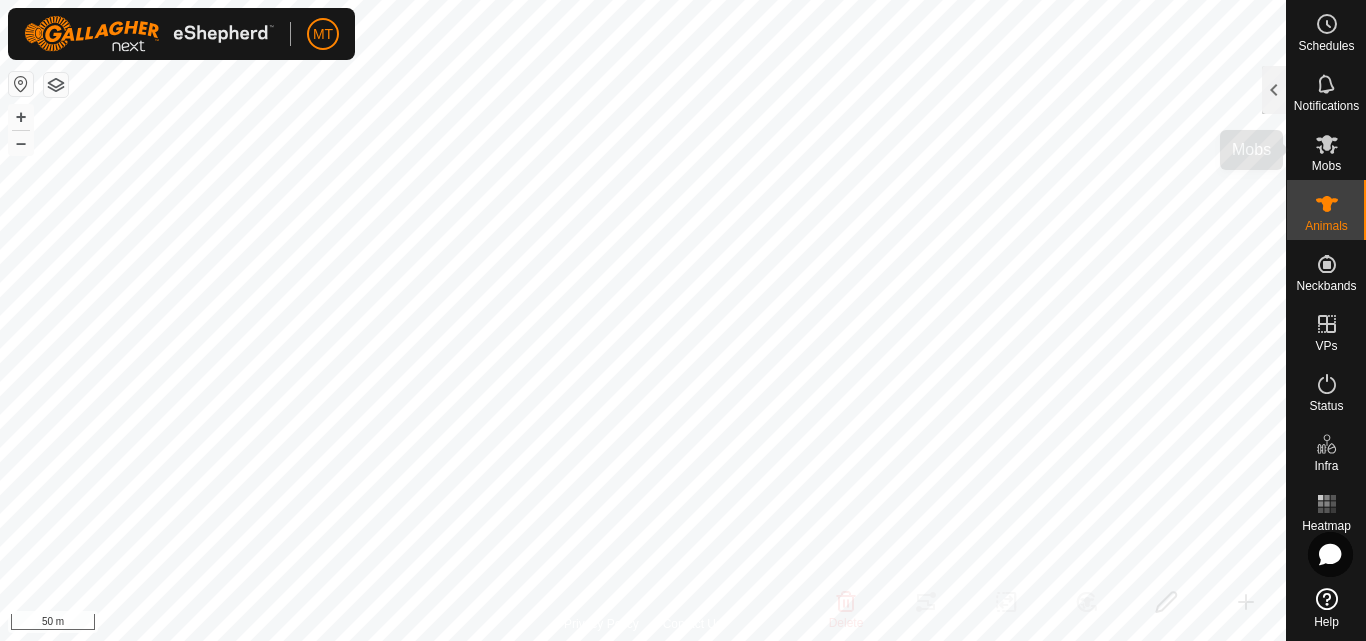 click at bounding box center [1327, 144] 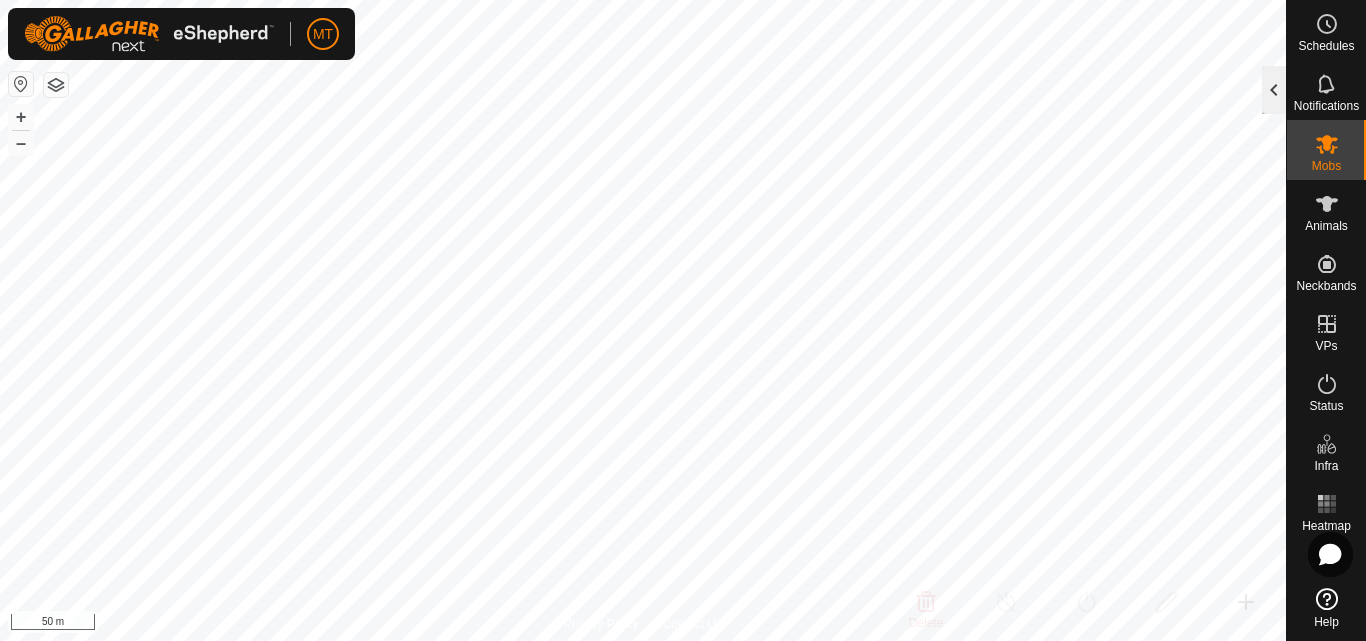 click 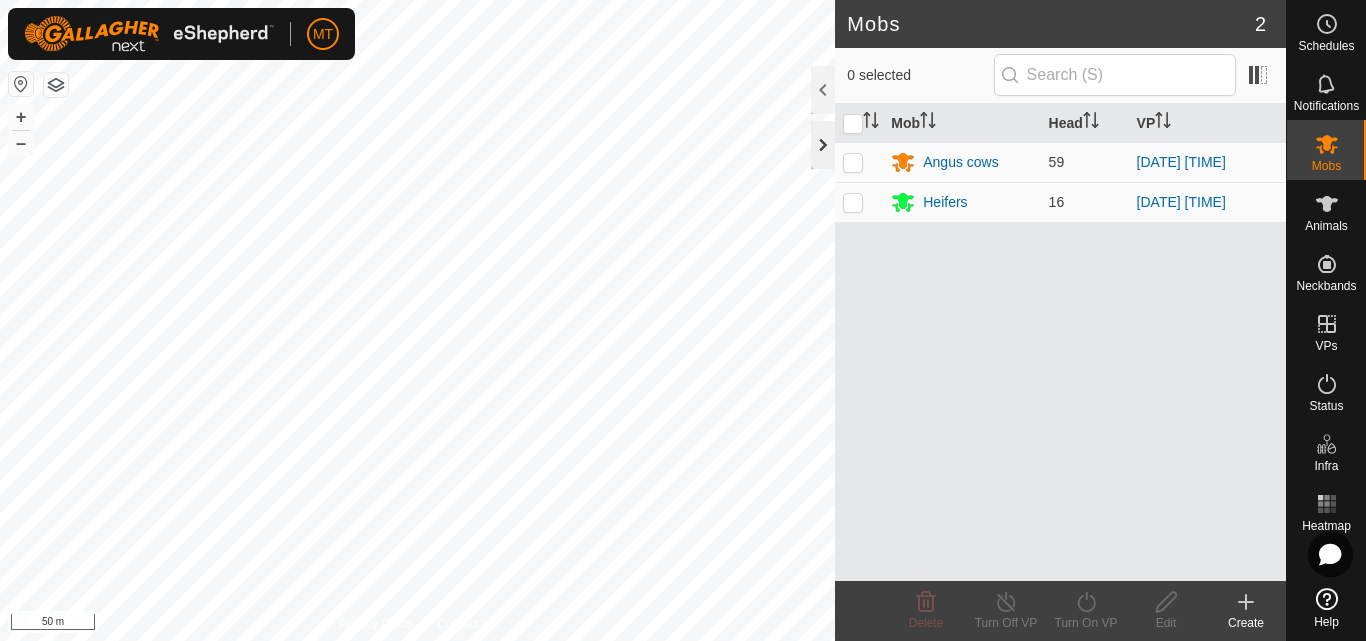click 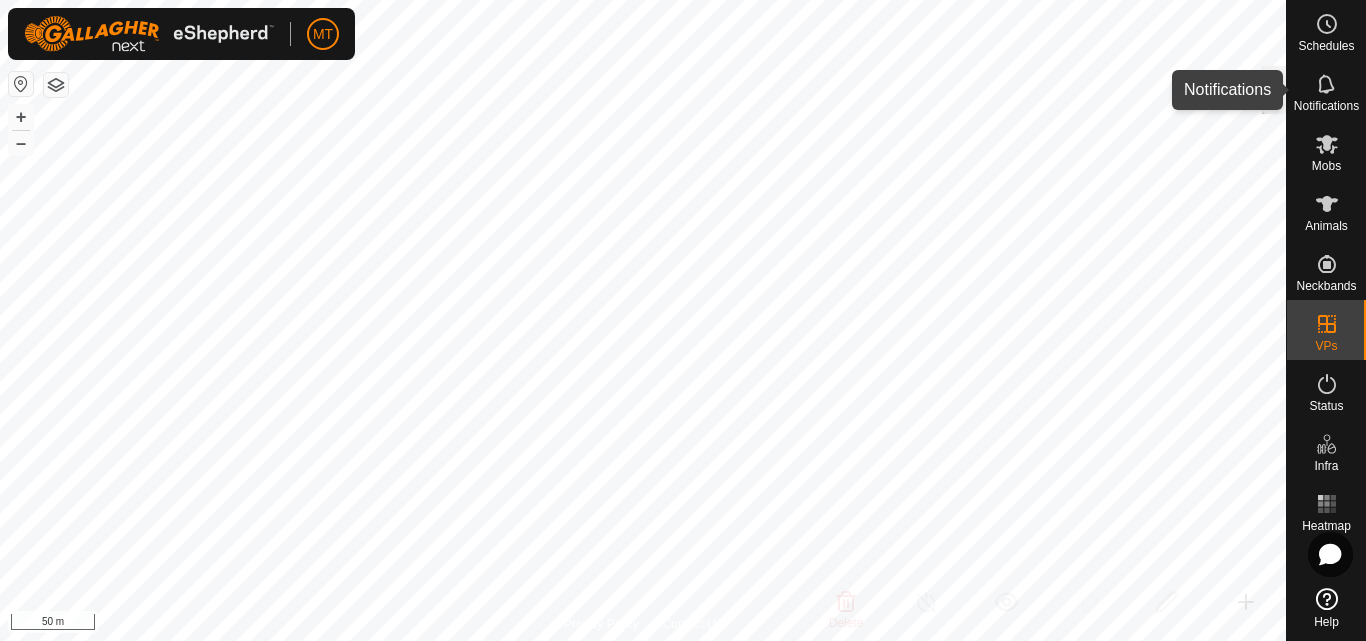 click on "Schedules Notifications Mobs Animals Neckbands VPs Status Infra Heatmap Help" 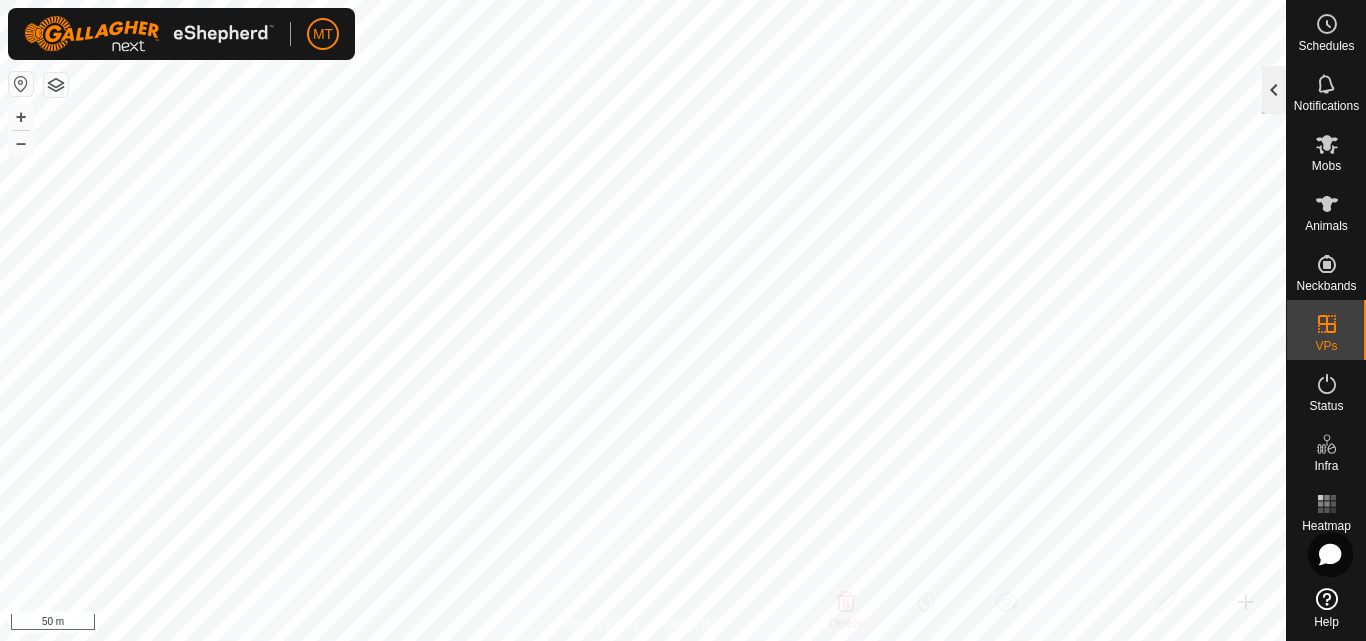 click 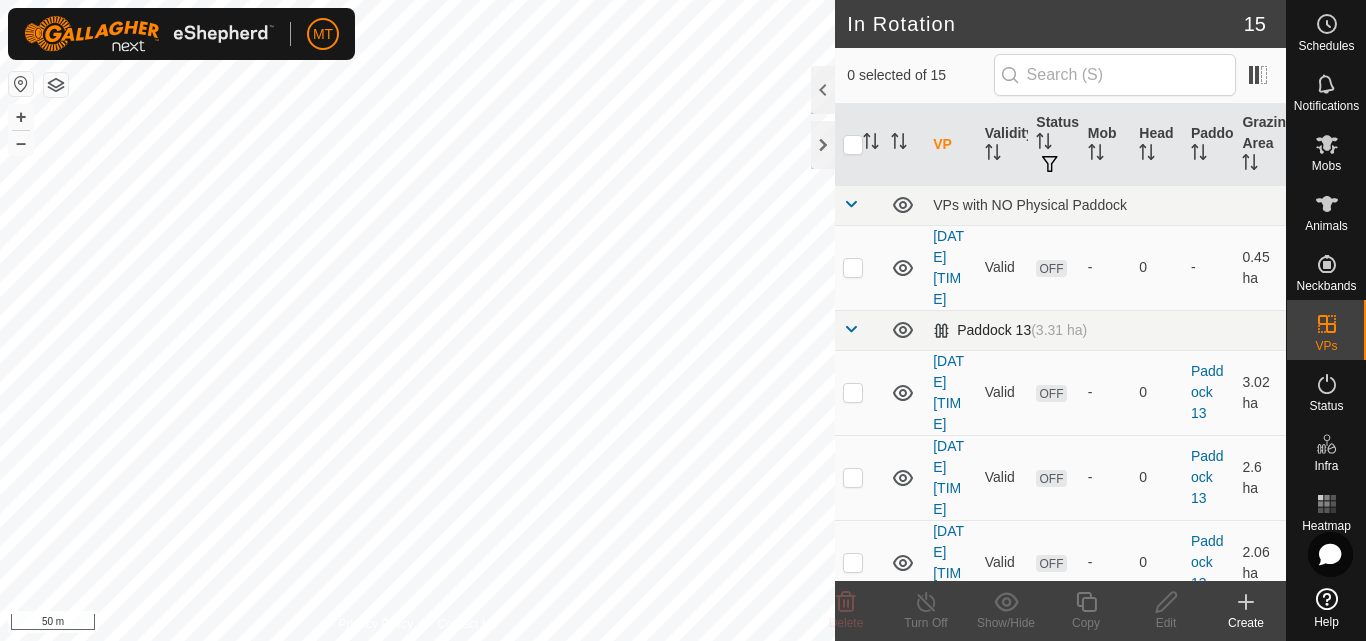 checkbox on "true" 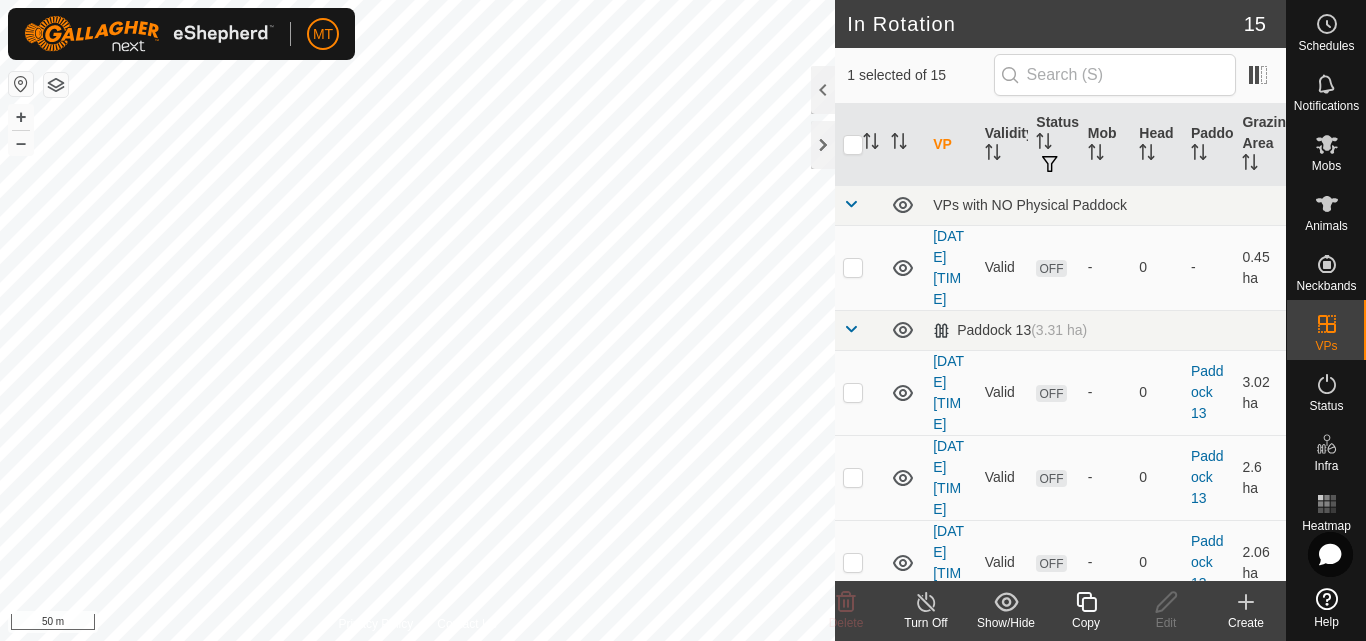 click 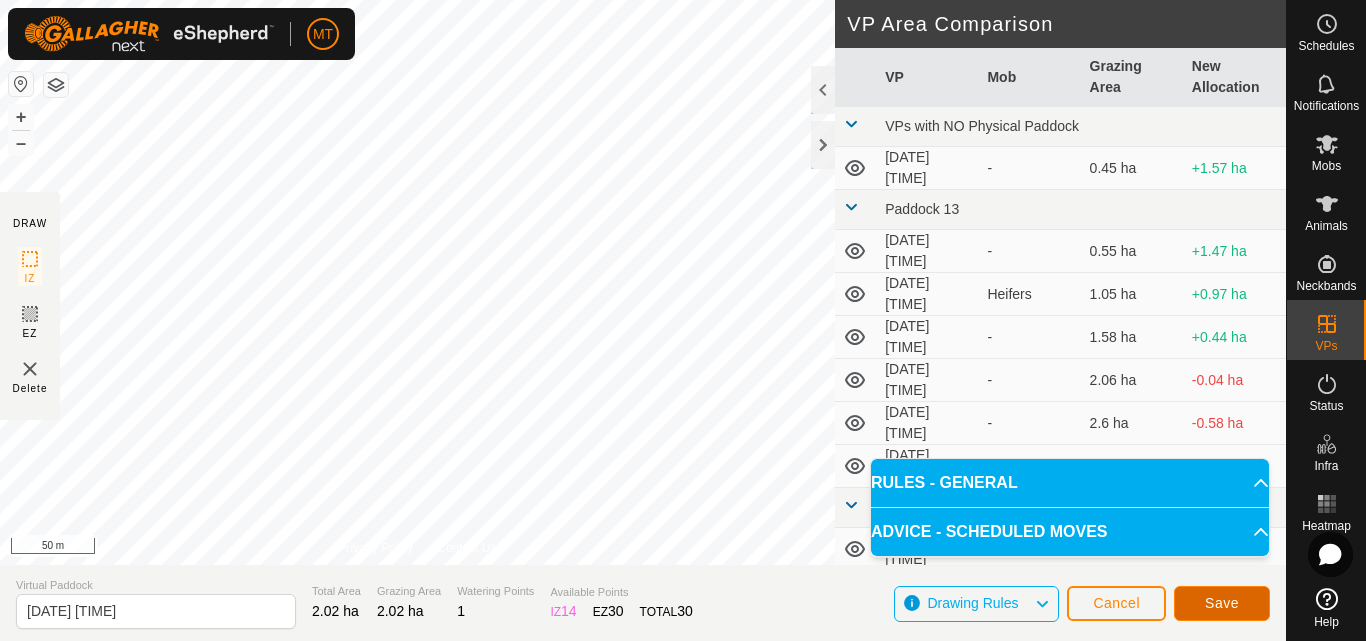 click on "Save" 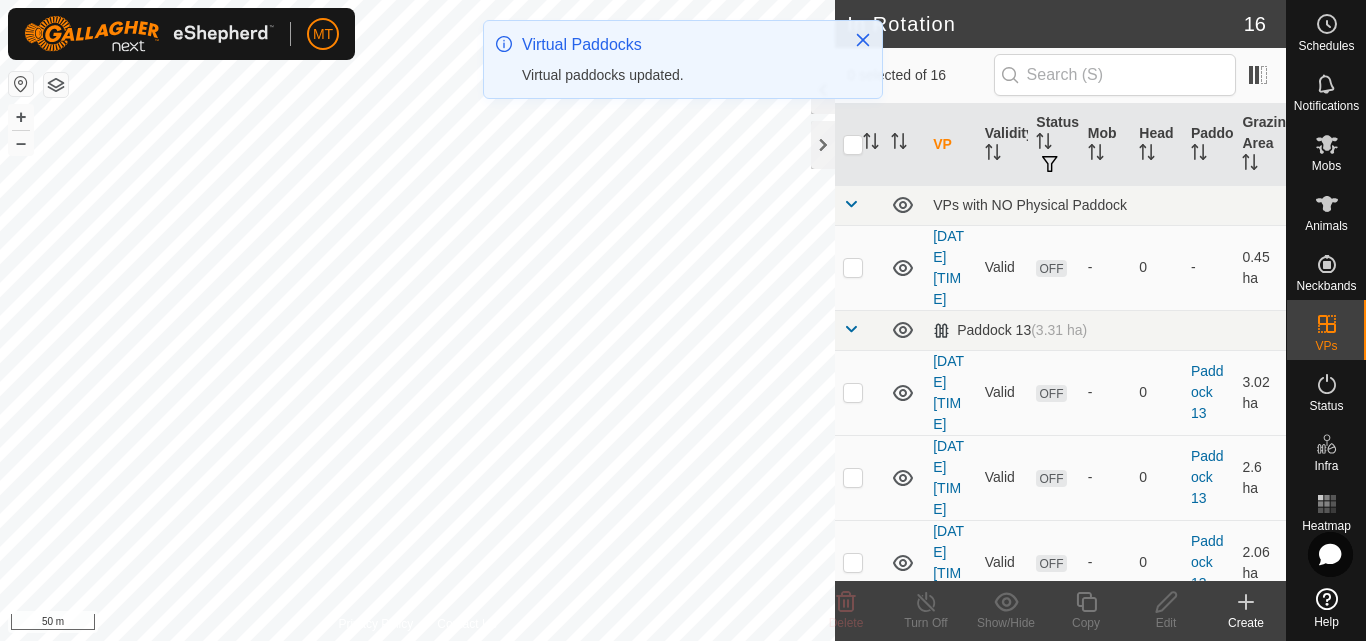checkbox on "true" 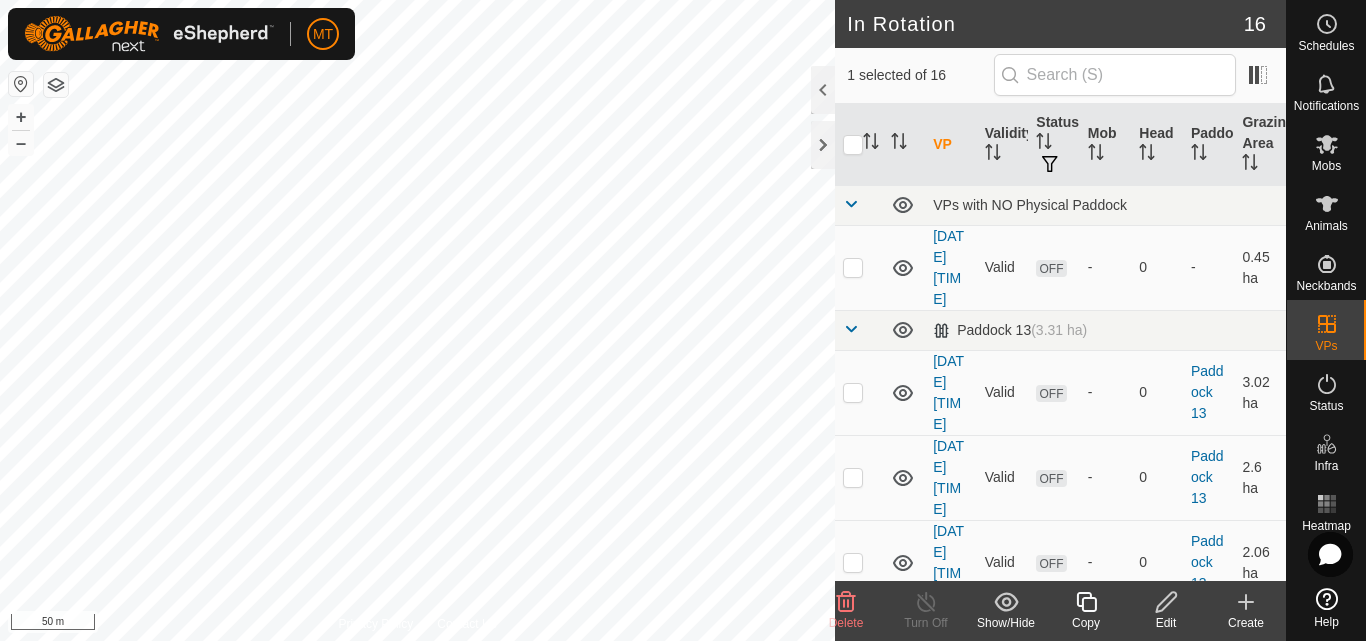 click 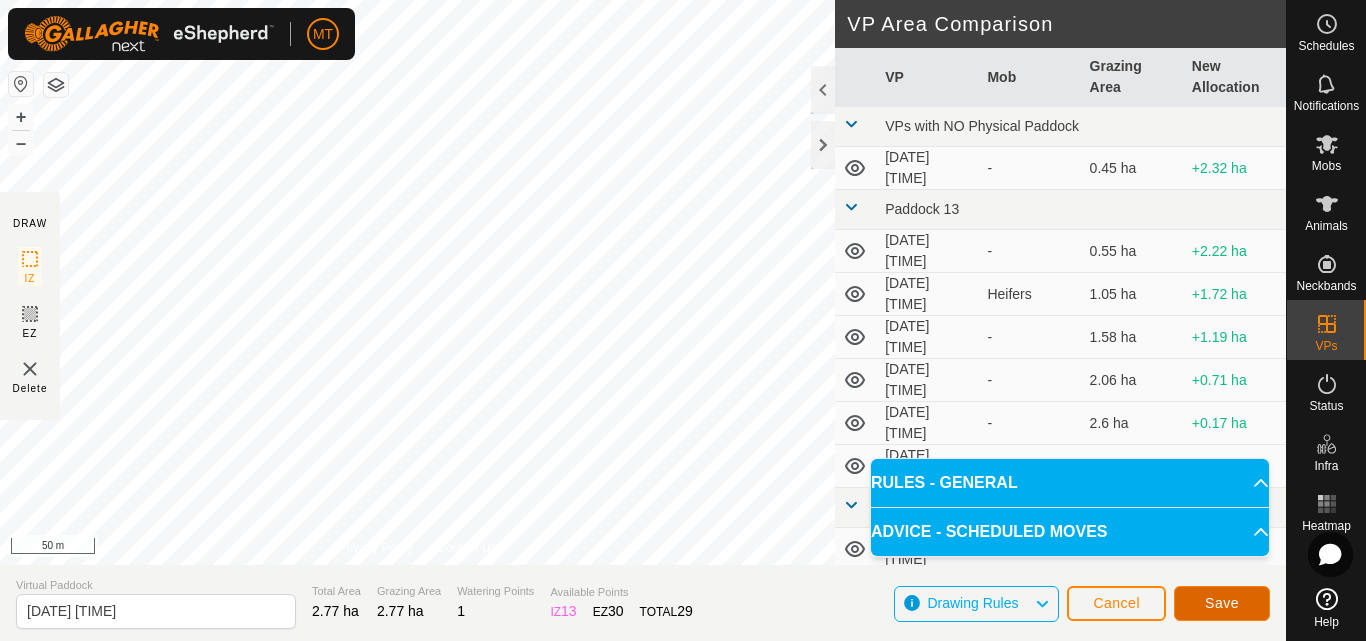 click on "Save" 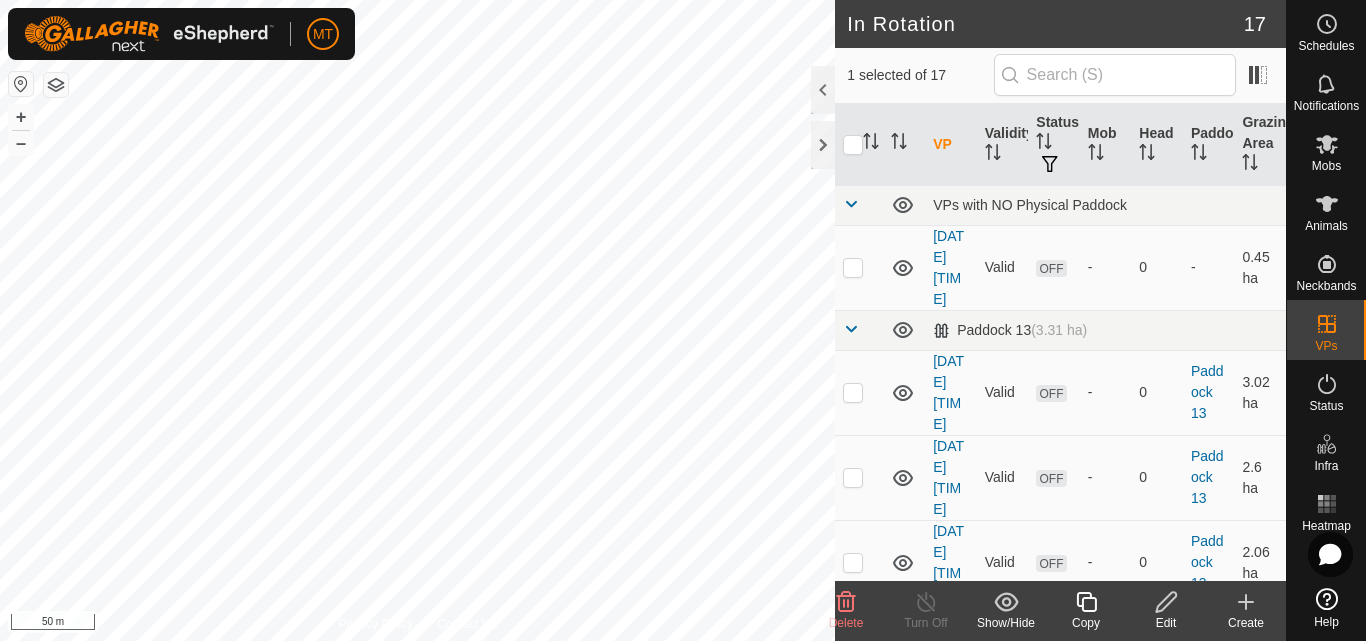 click 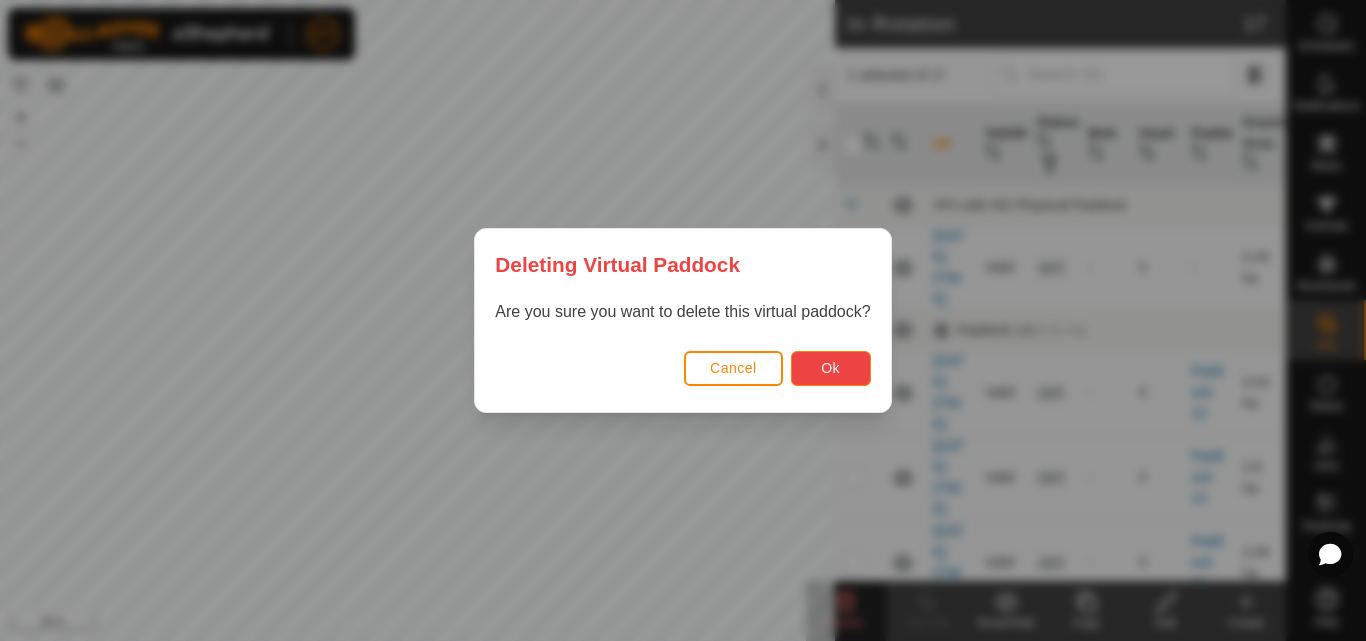 click on "Ok" at bounding box center (830, 368) 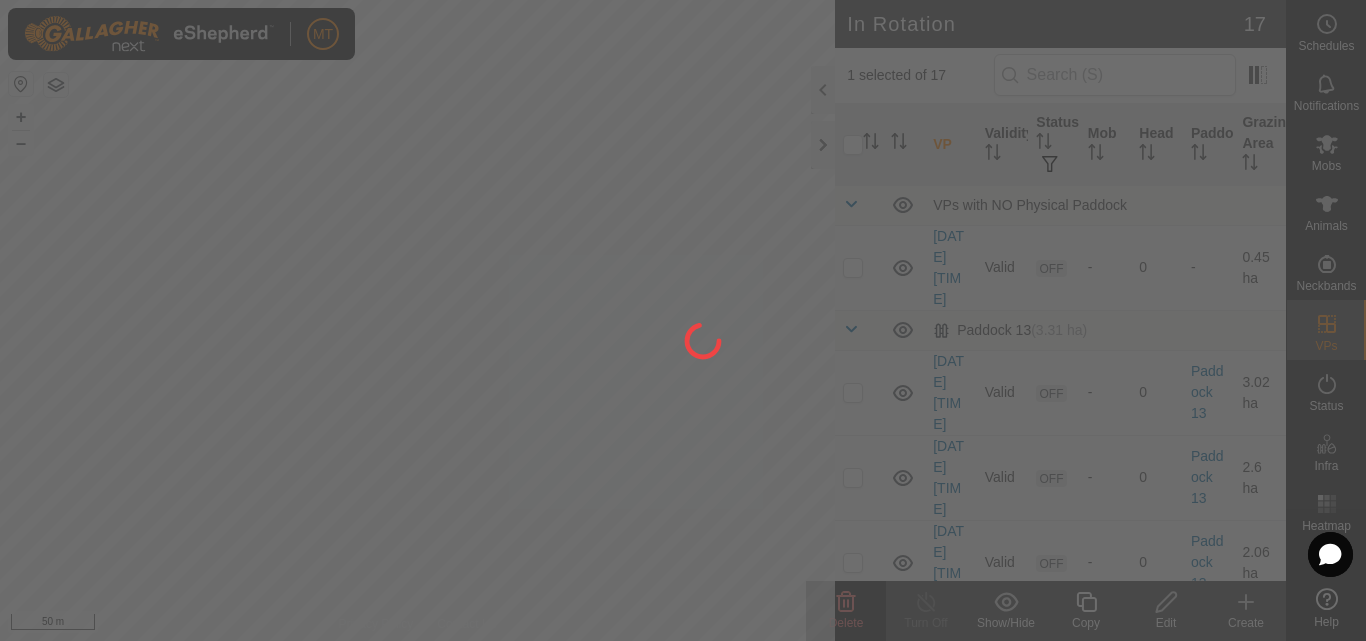 checkbox on "false" 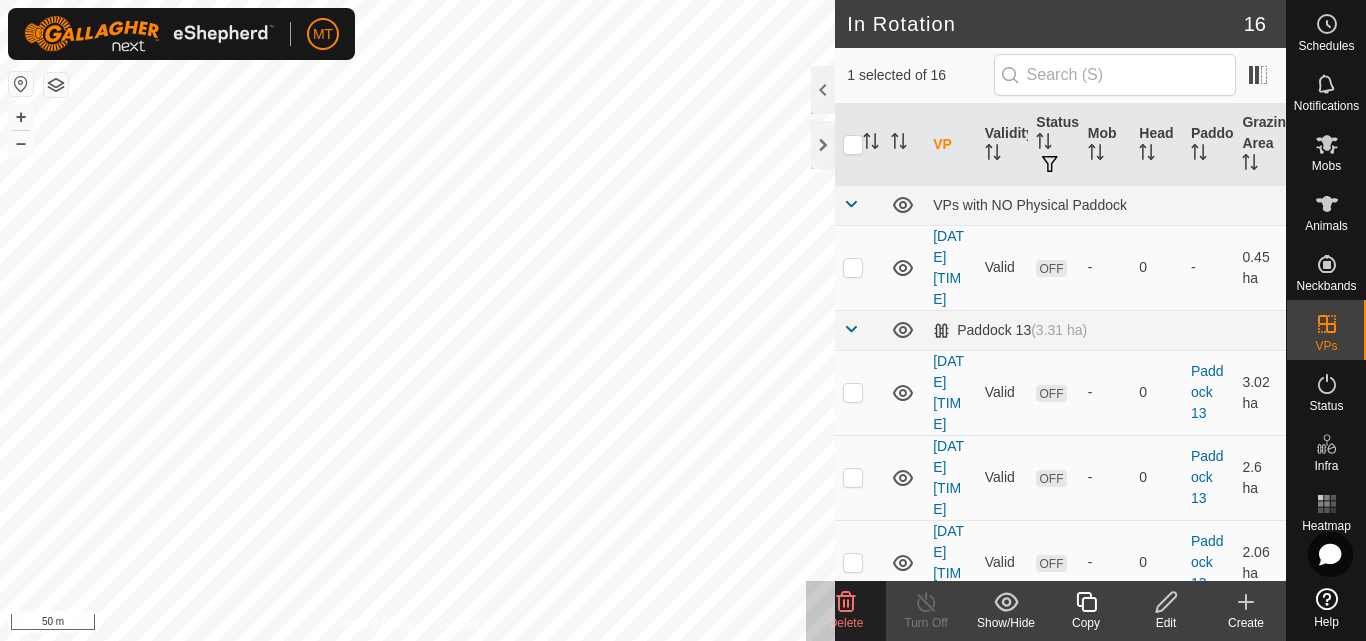 click 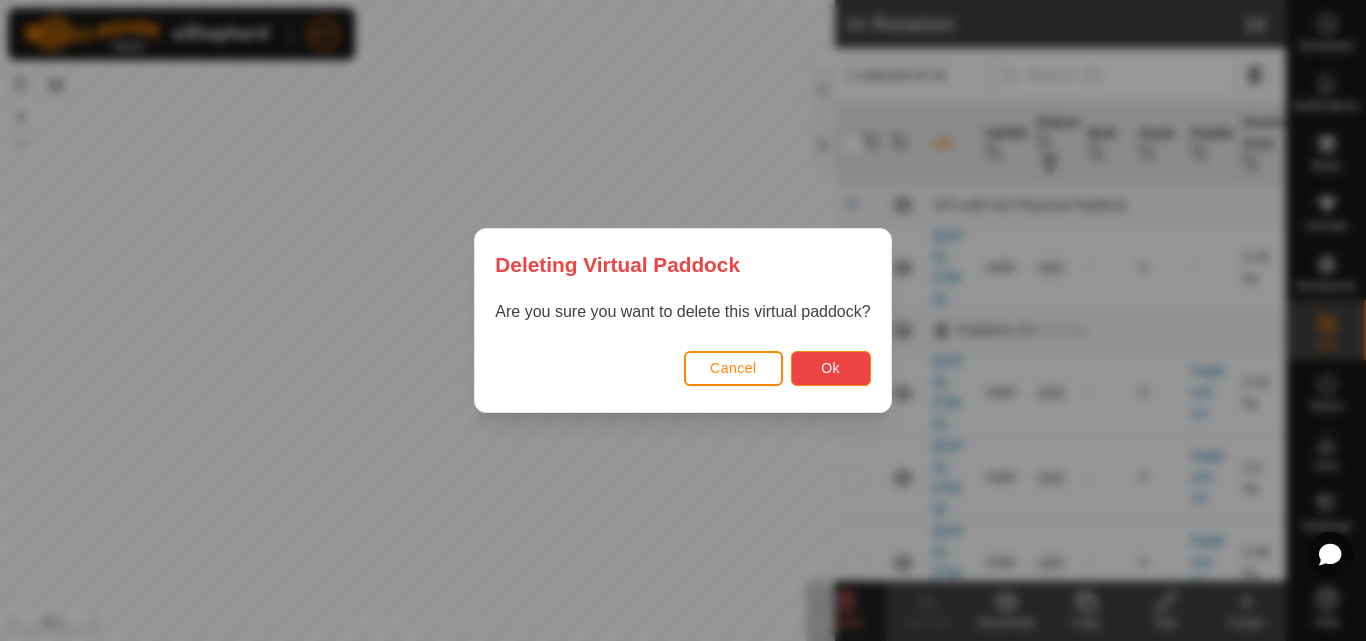click on "Ok" at bounding box center [830, 368] 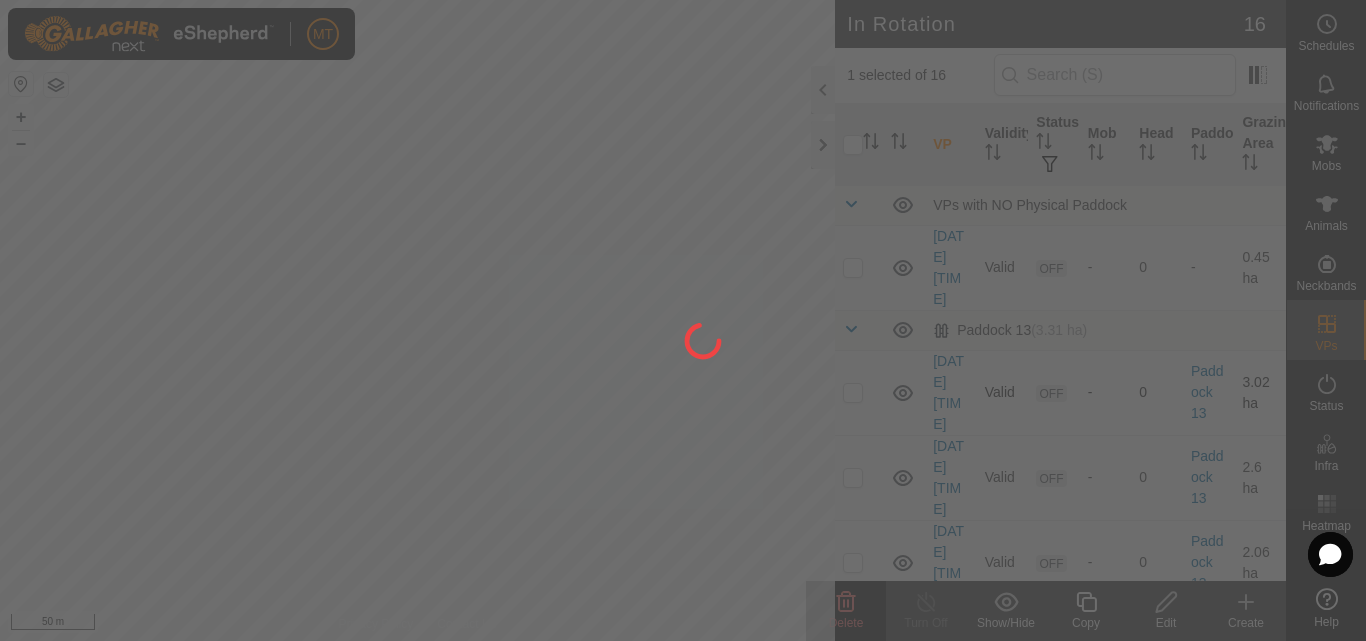 checkbox on "false" 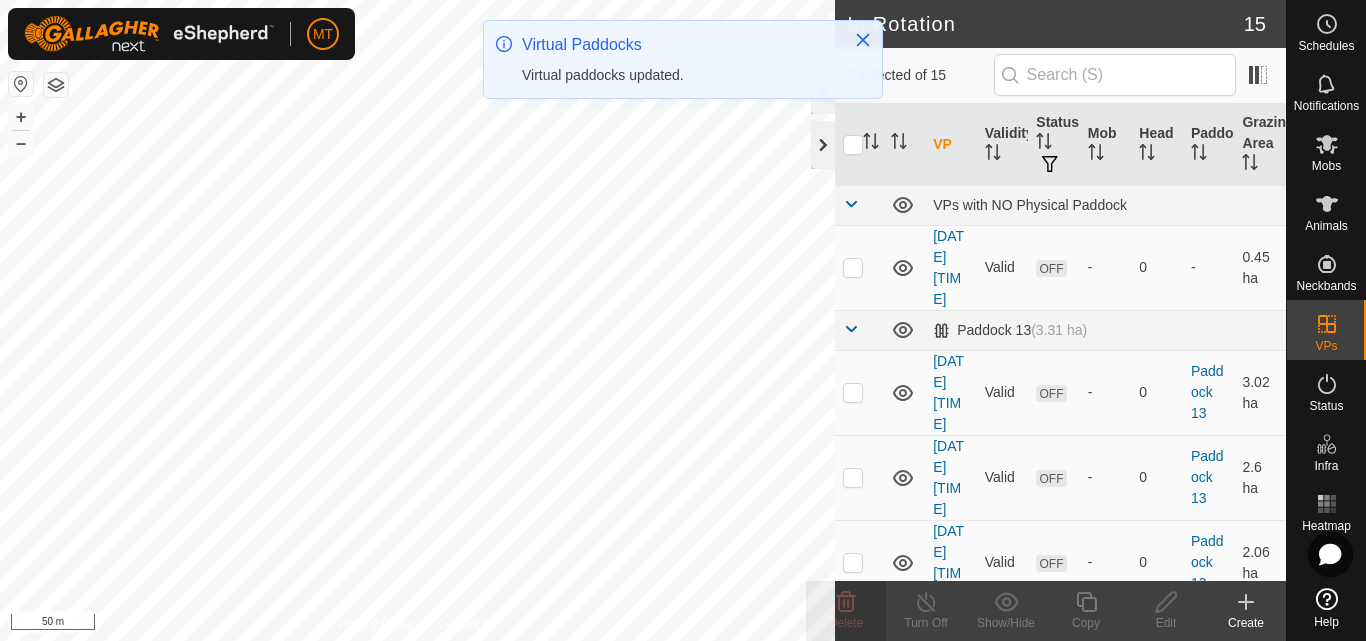 click 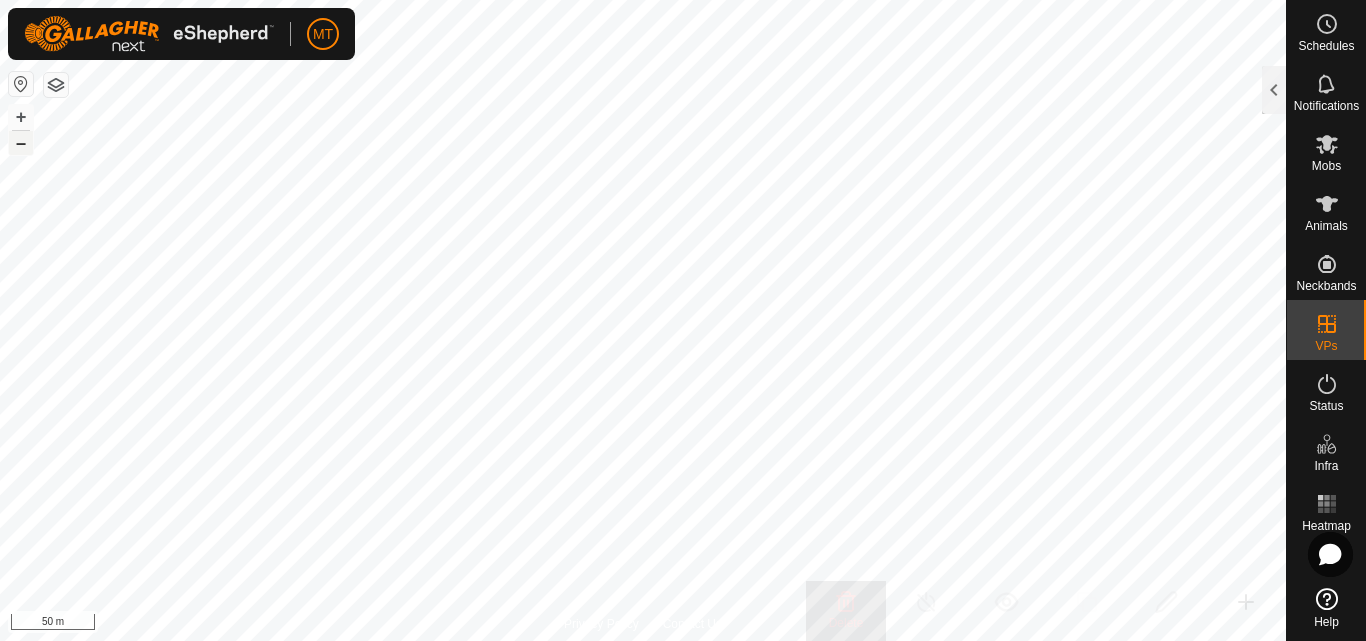click on "–" at bounding box center [21, 143] 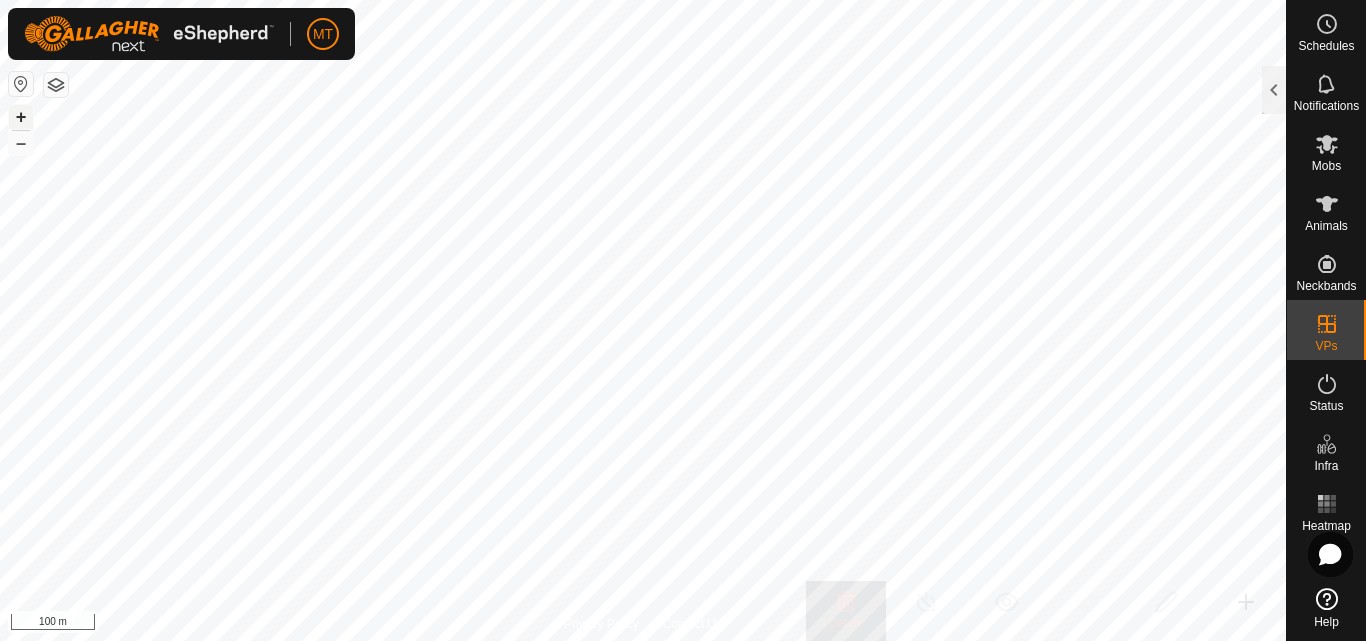 click on "+" at bounding box center (21, 117) 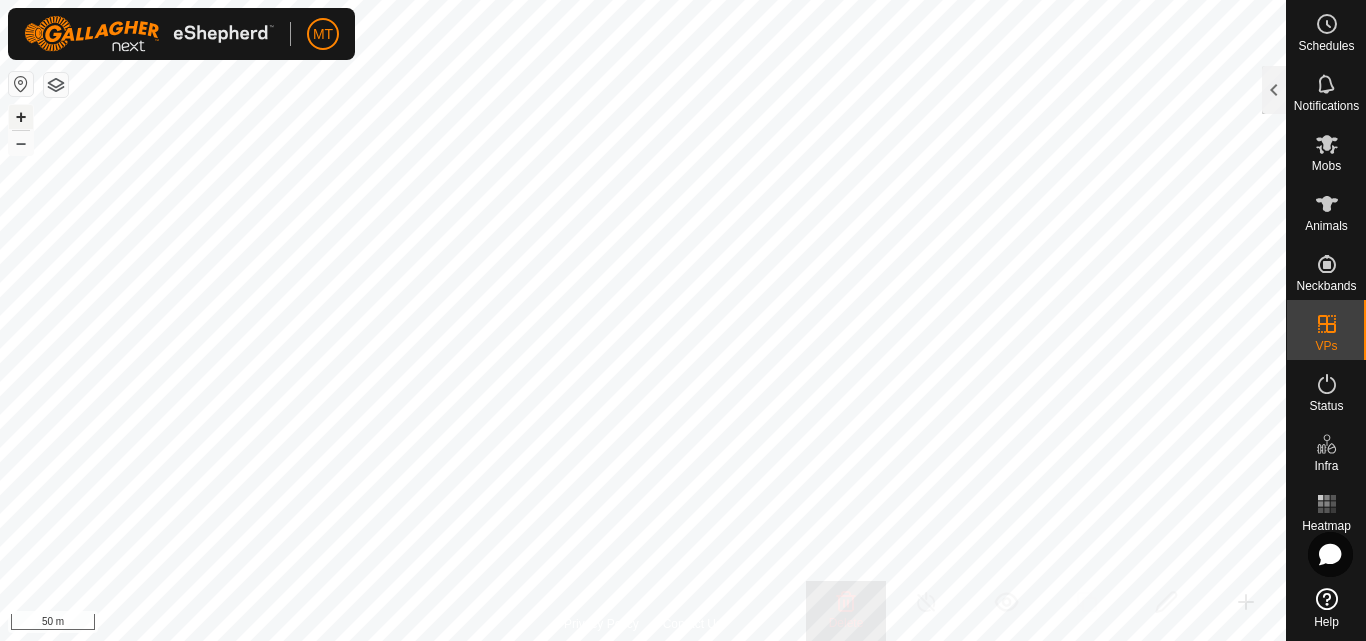 click on "+" at bounding box center (21, 117) 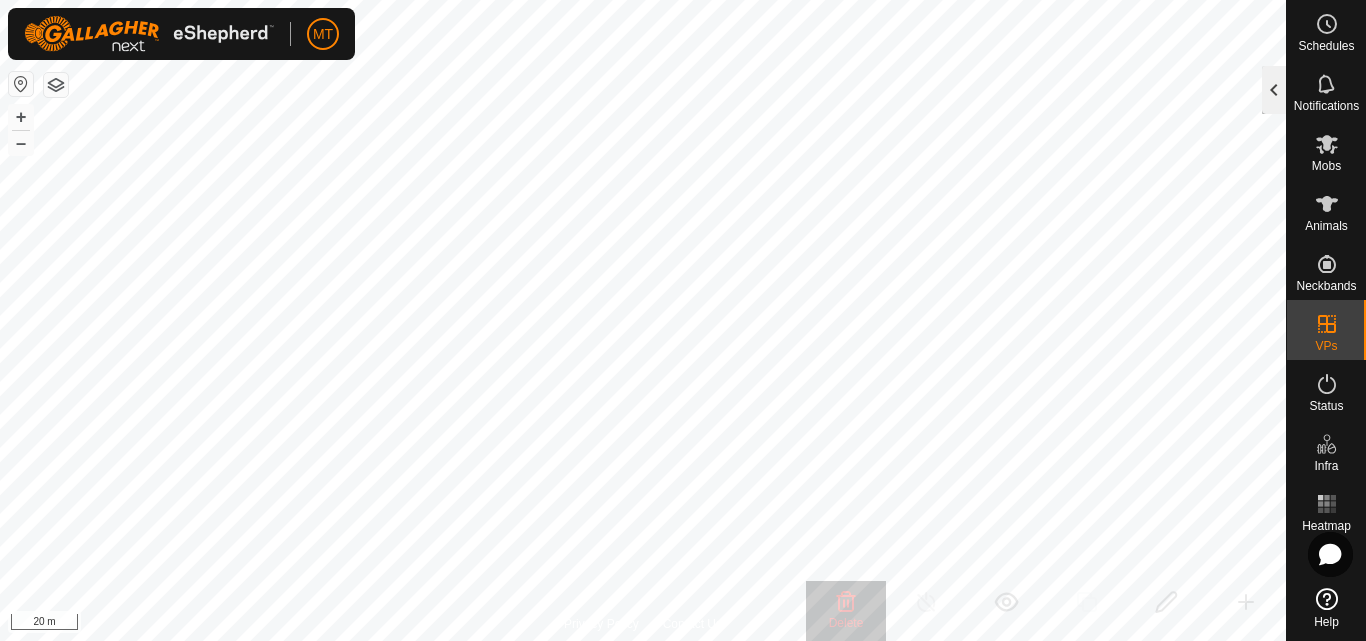 click 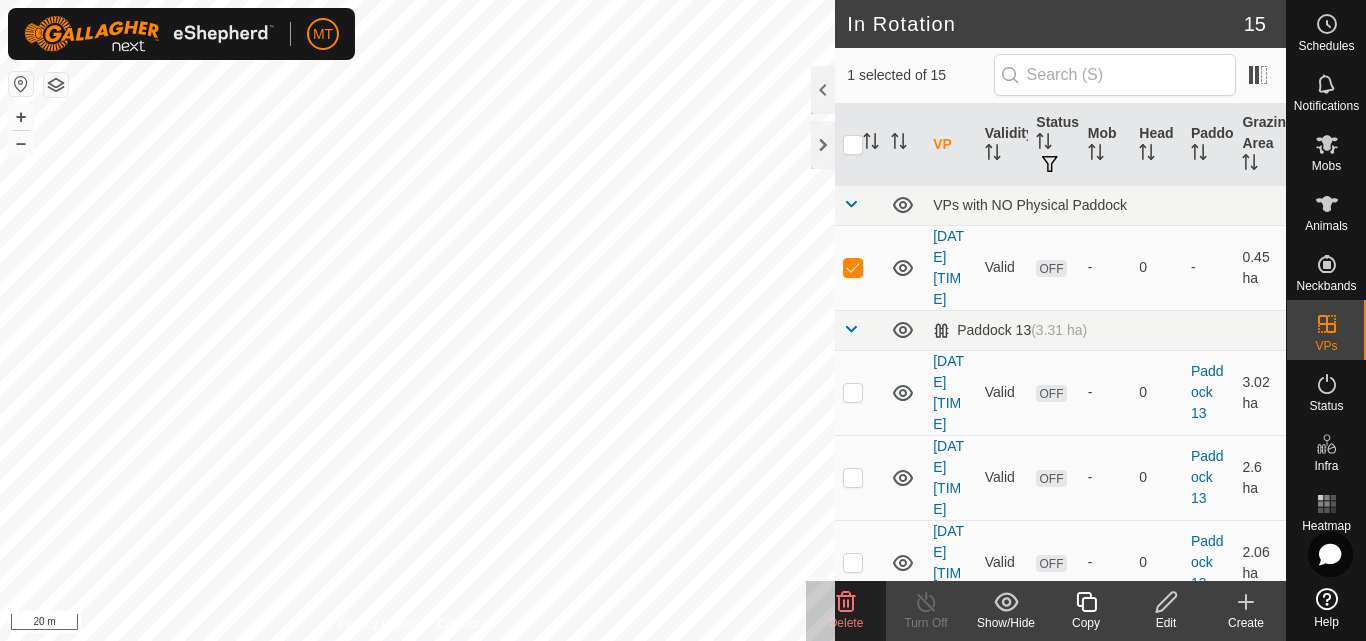 click 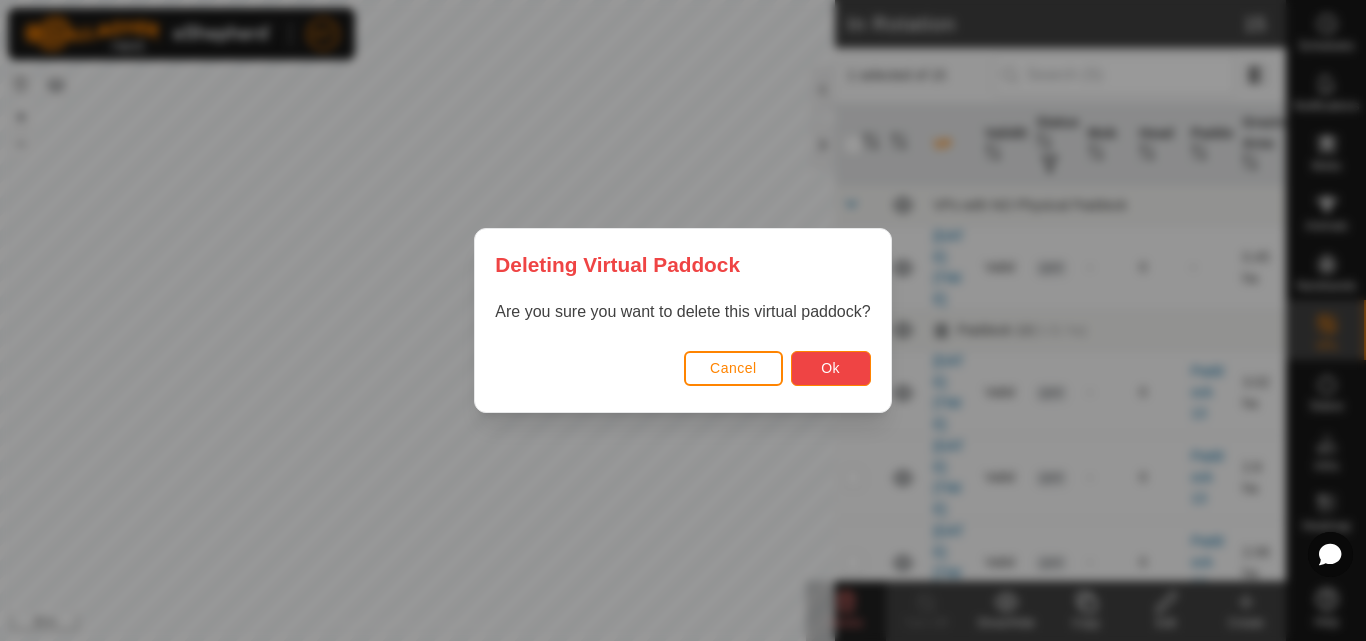 click on "Ok" at bounding box center (831, 368) 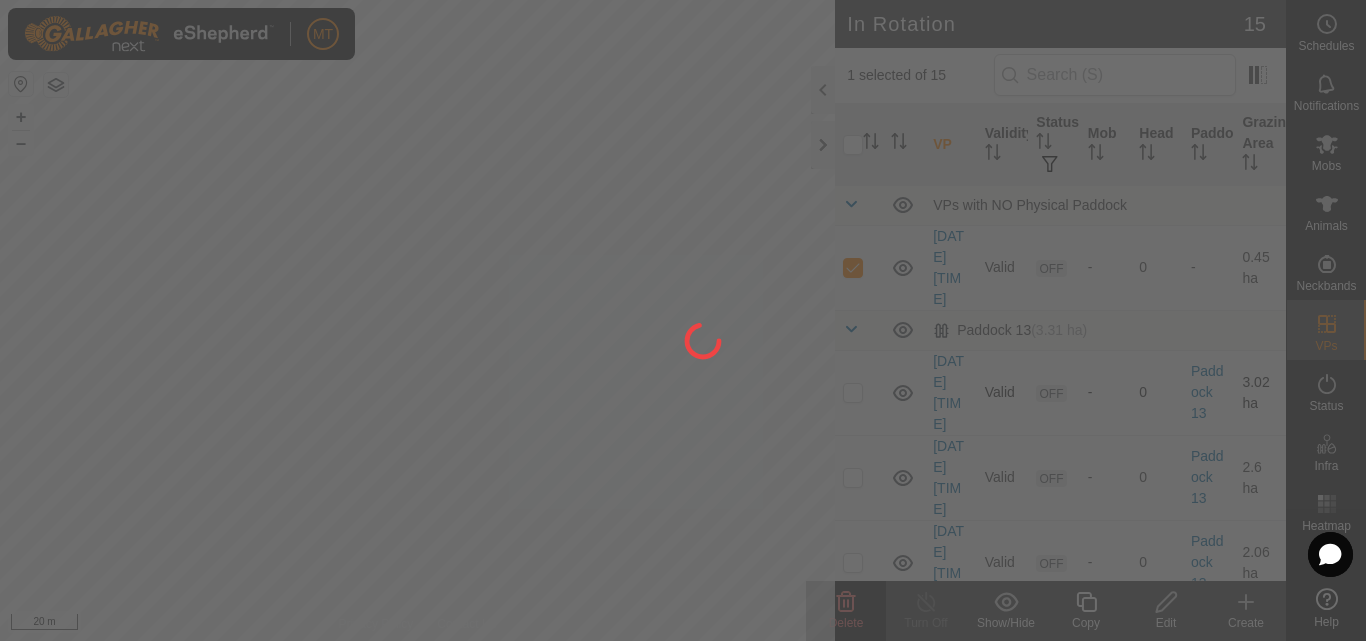 checkbox on "false" 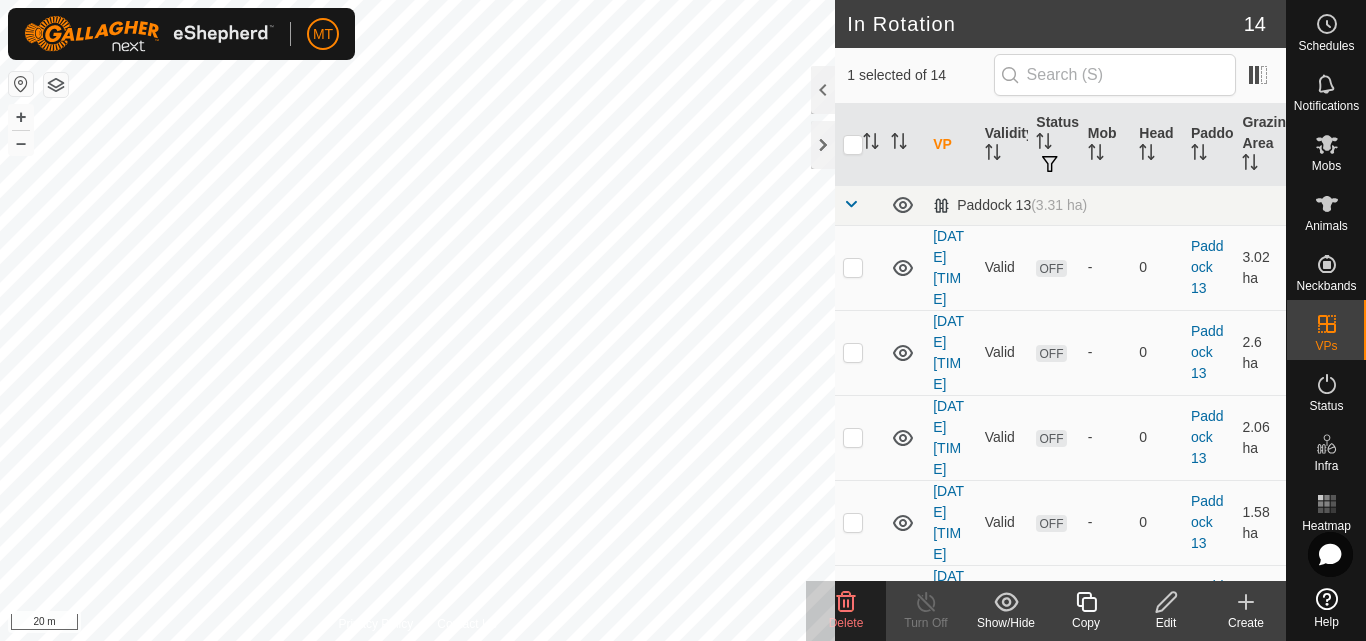 click 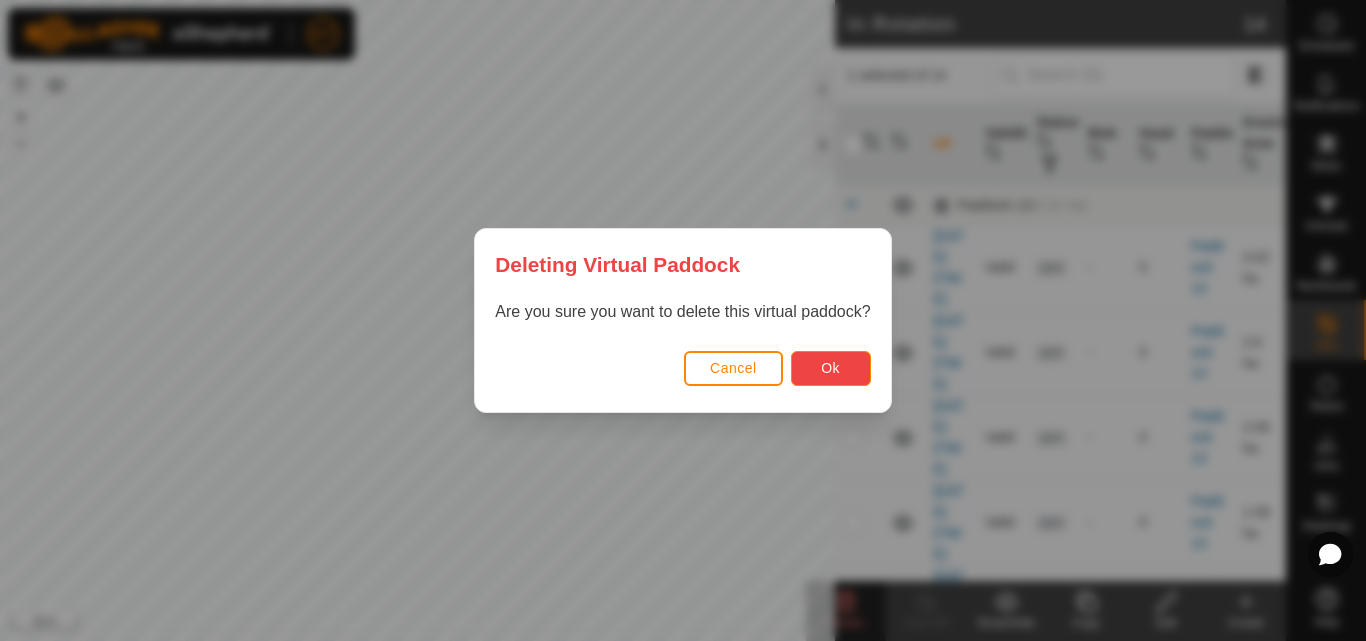click on "Ok" at bounding box center (831, 368) 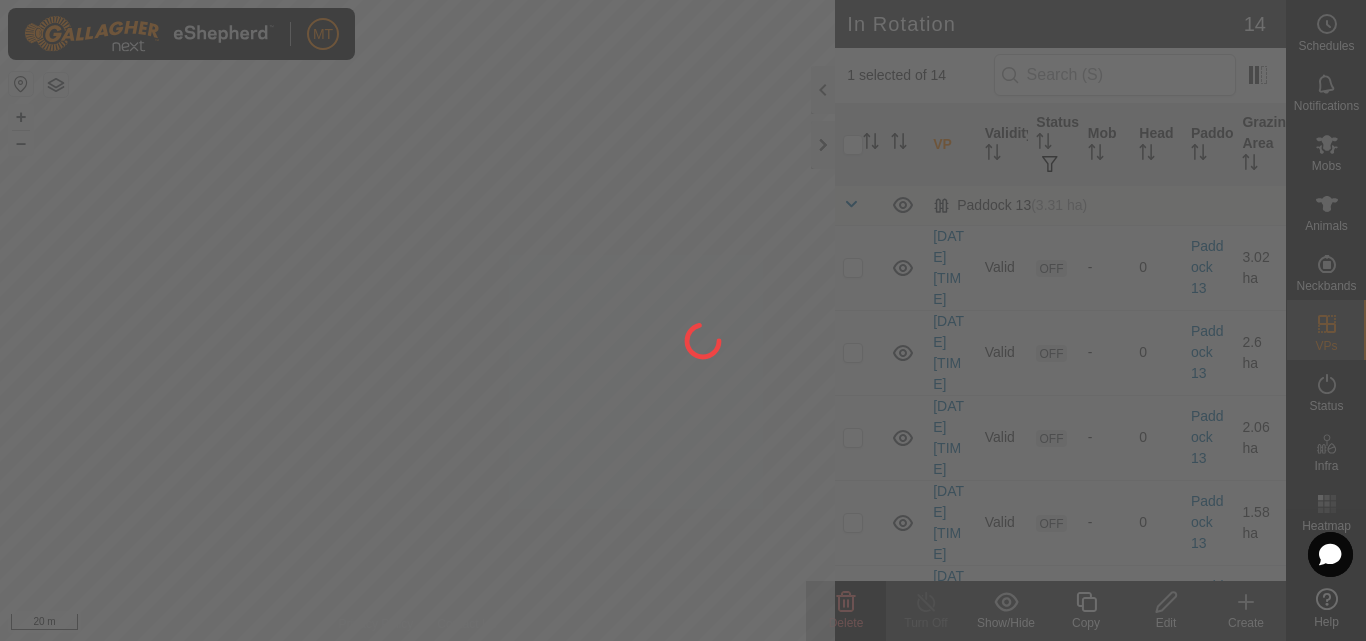checkbox on "false" 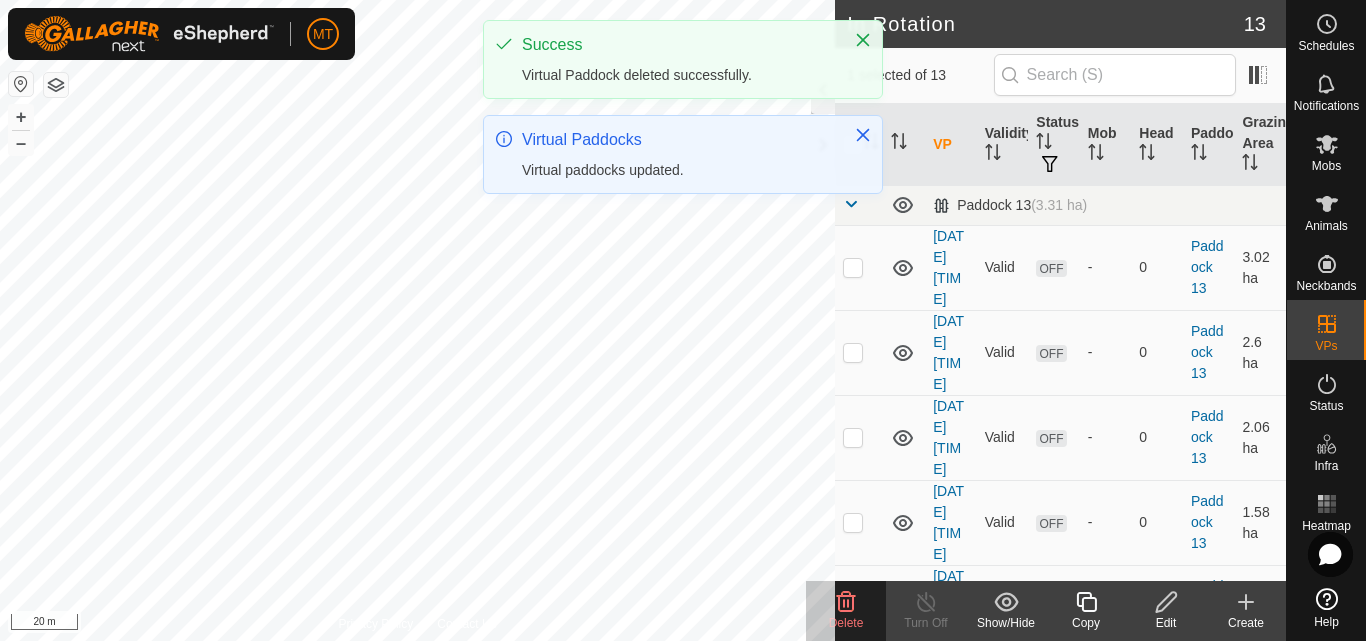 click 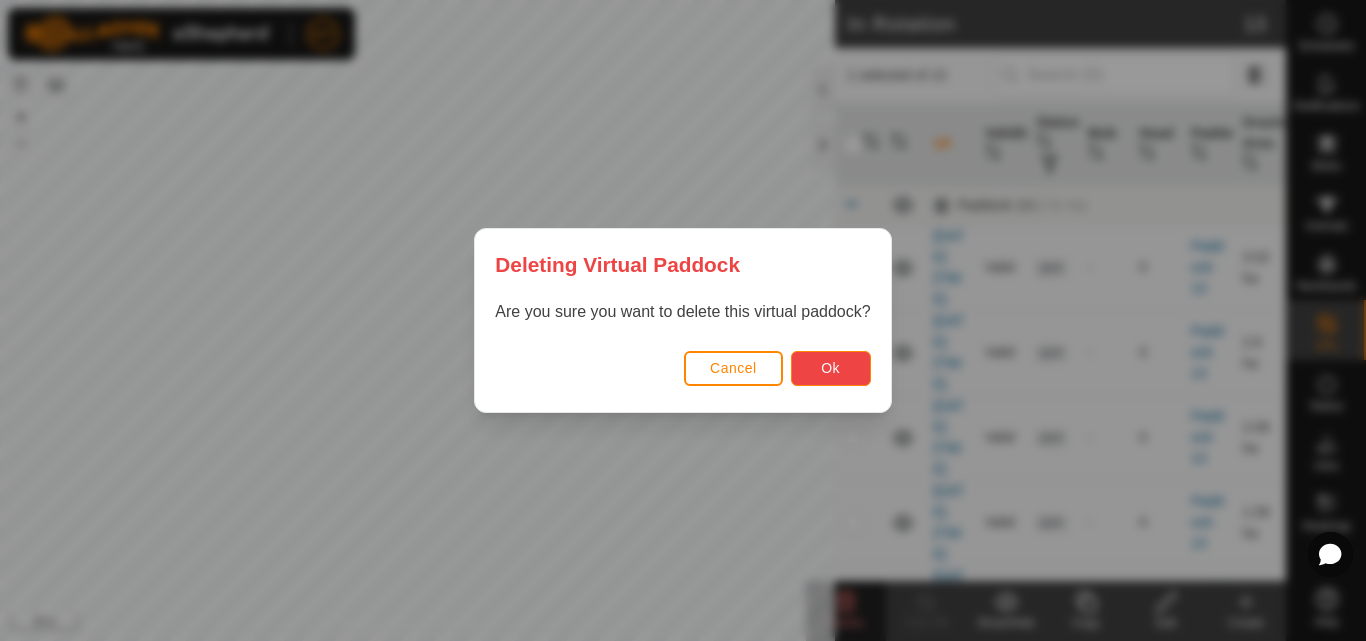 click on "Ok" at bounding box center [830, 368] 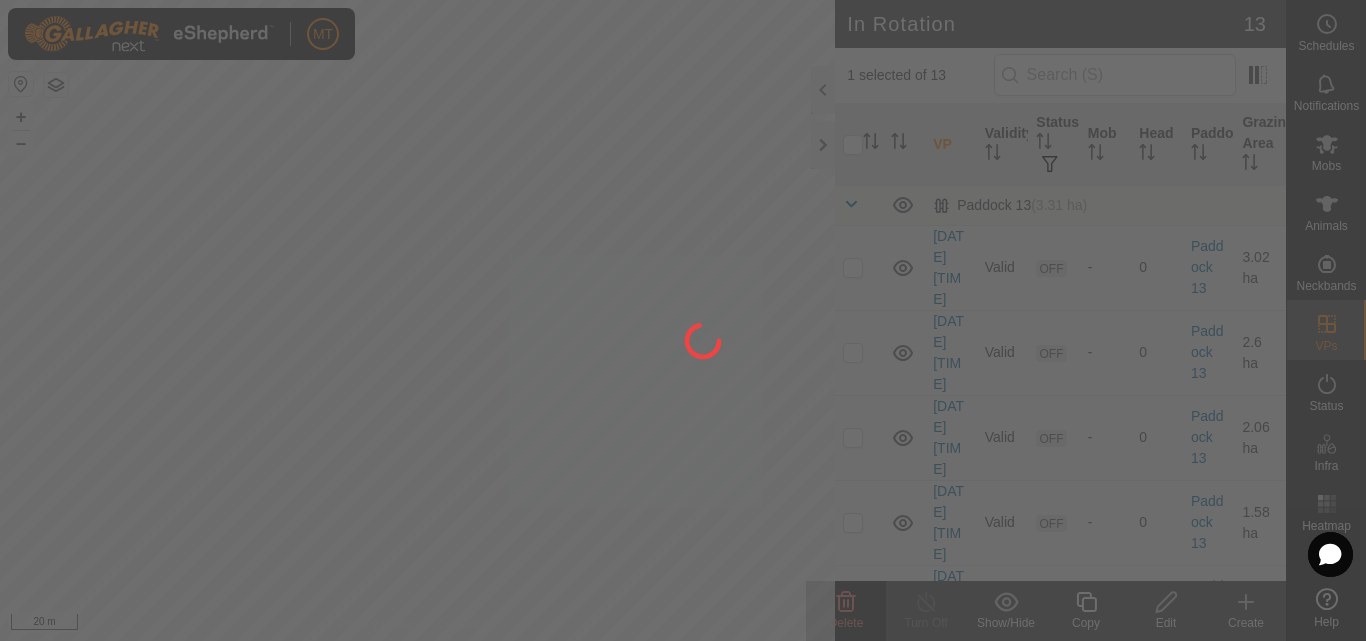checkbox on "false" 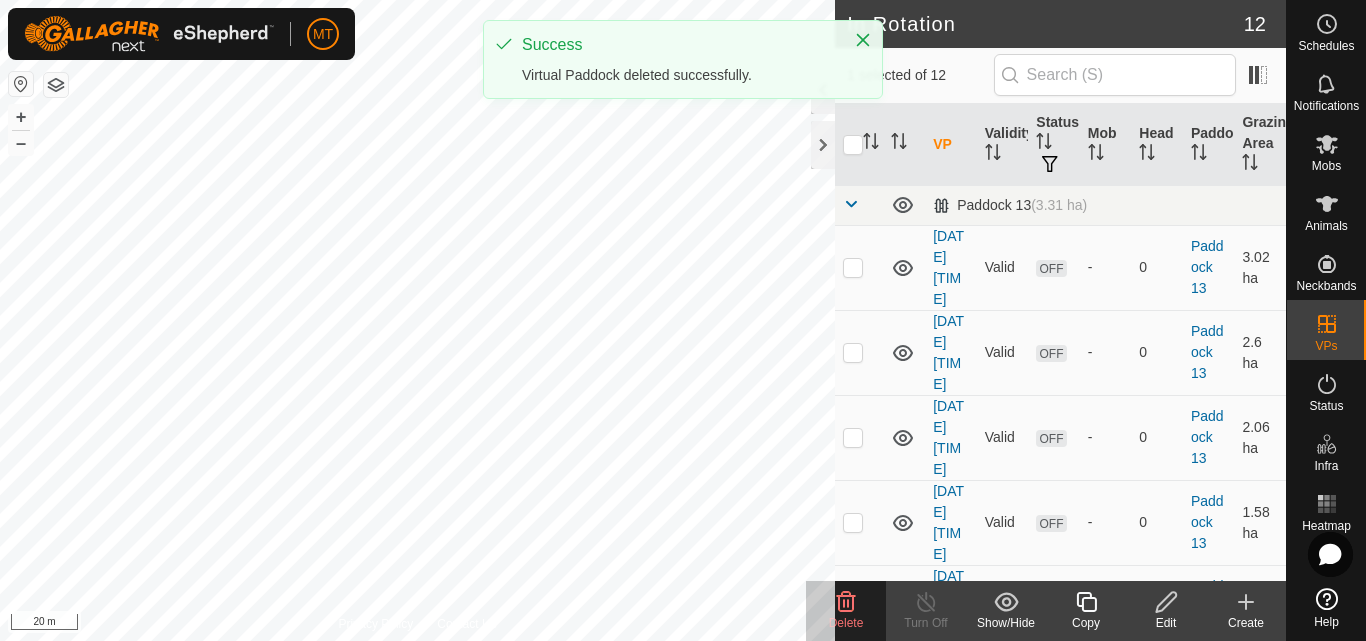 click on "Delete" 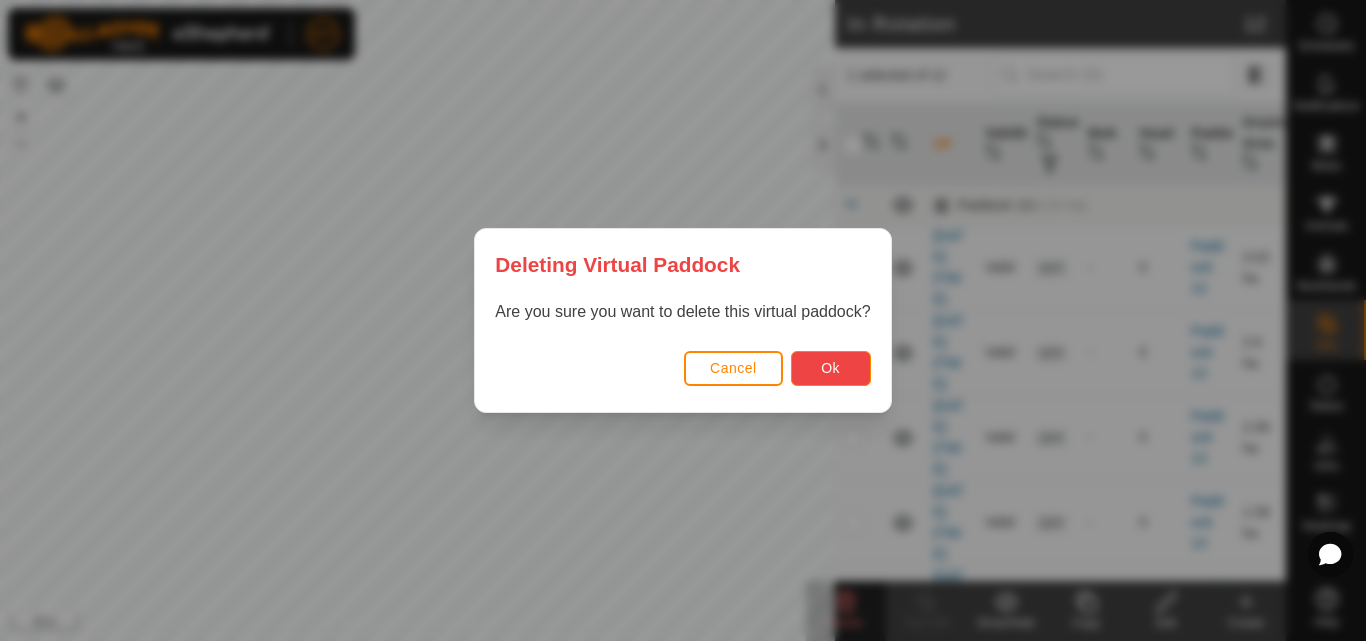 click on "Ok" at bounding box center [831, 368] 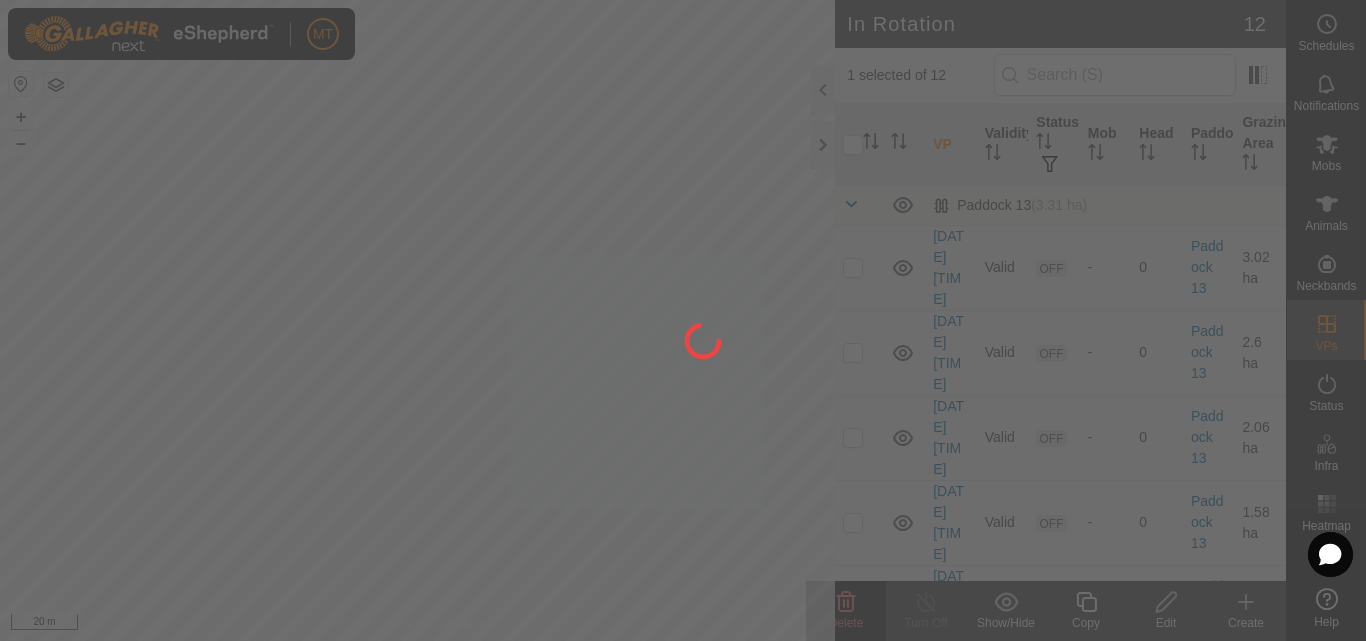 checkbox on "false" 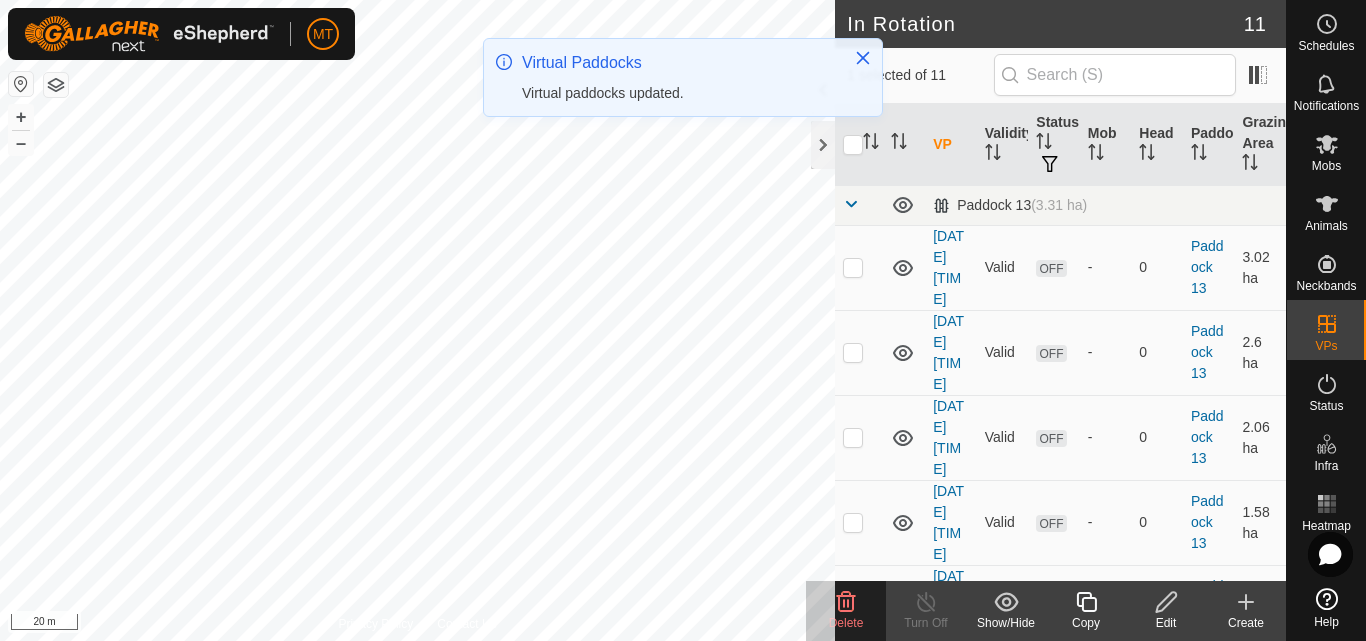 click 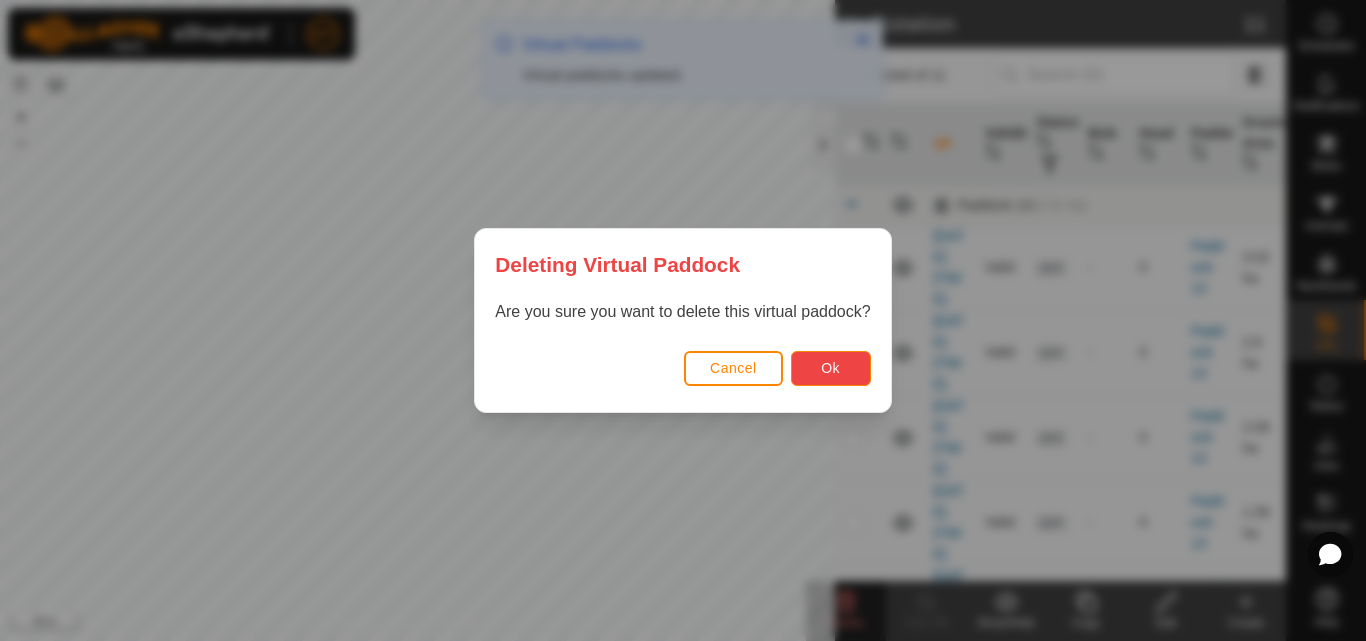click on "Ok" at bounding box center (831, 368) 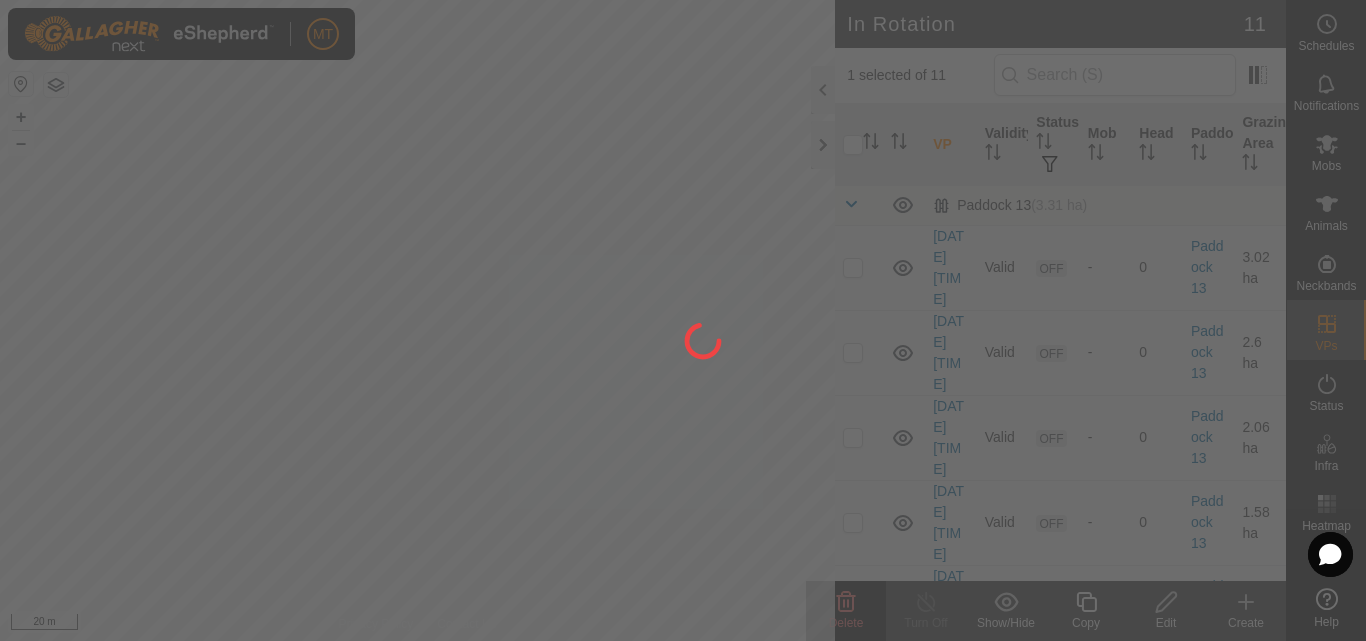 checkbox on "false" 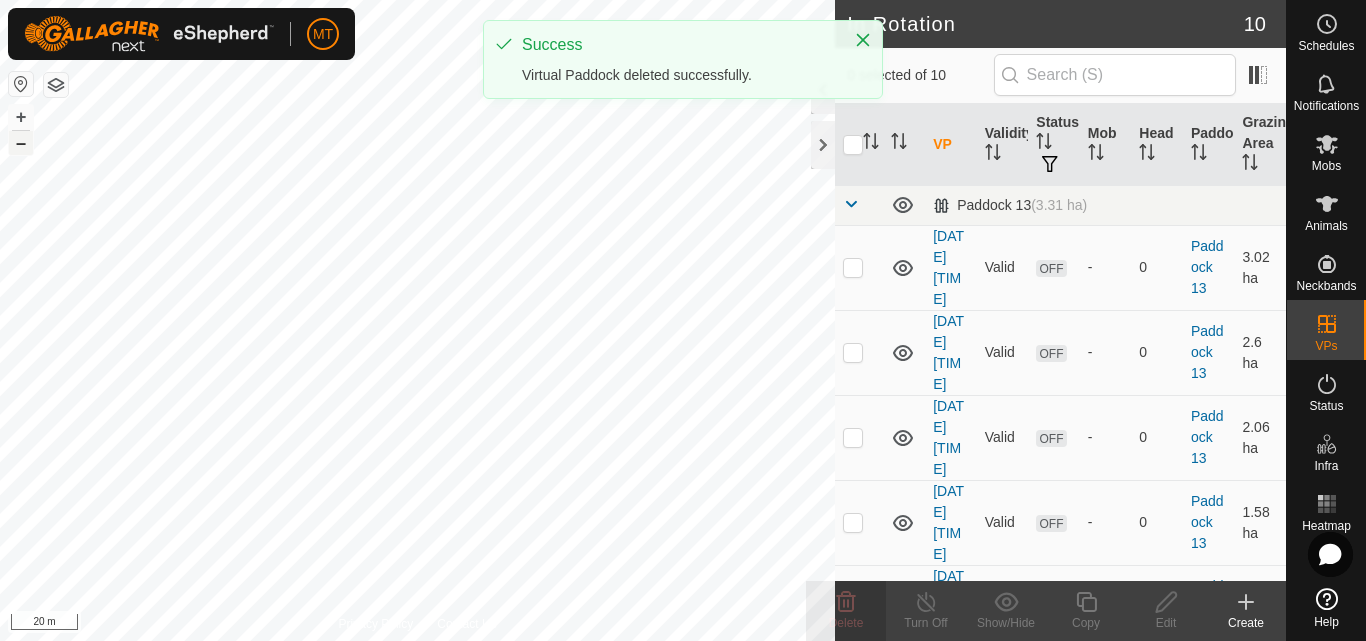 click on "–" at bounding box center [21, 143] 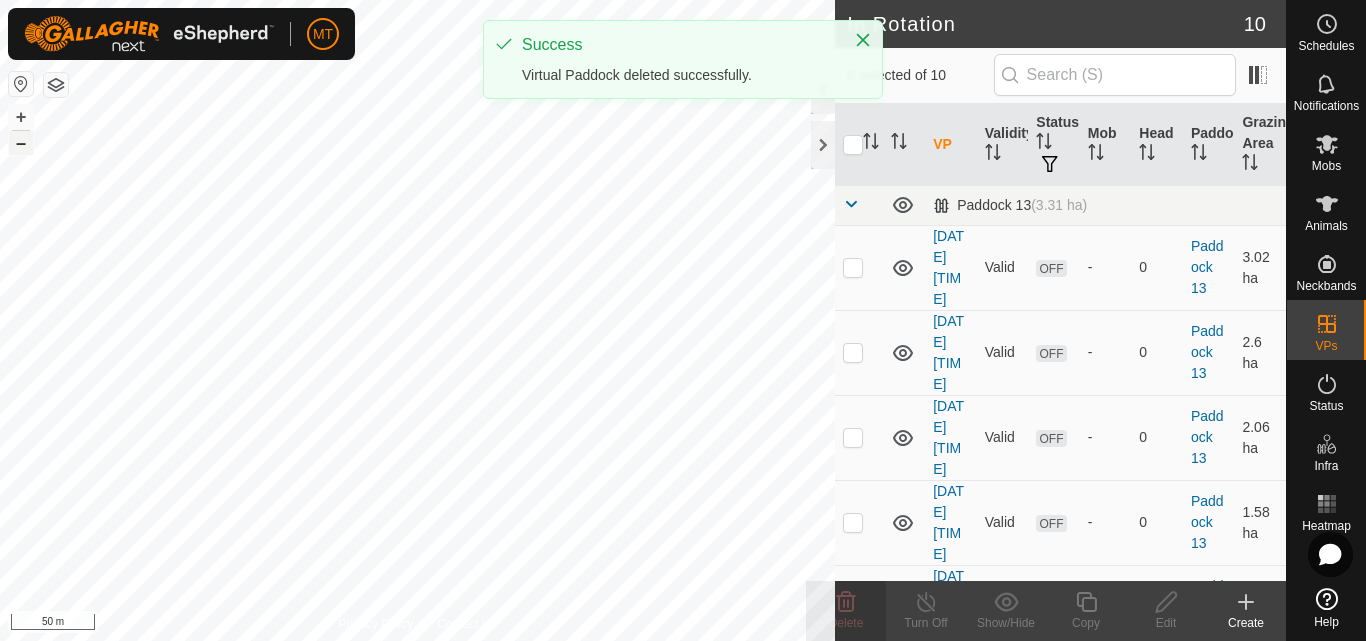 click on "–" at bounding box center (21, 143) 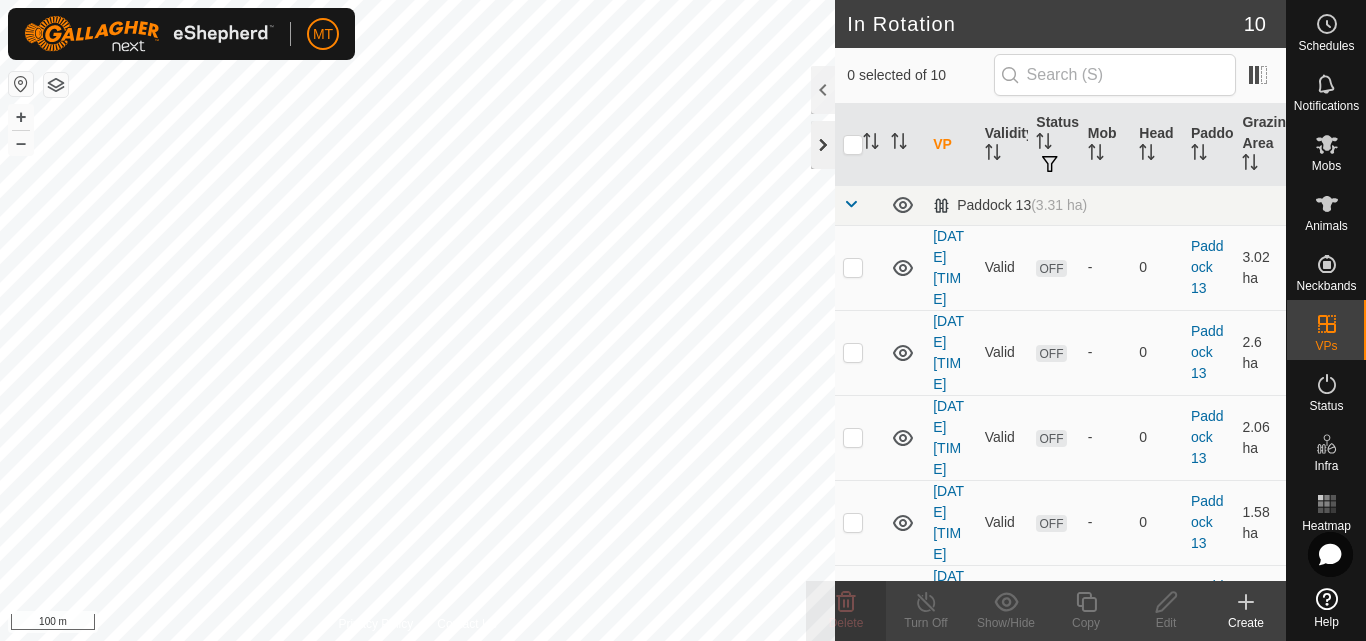 click 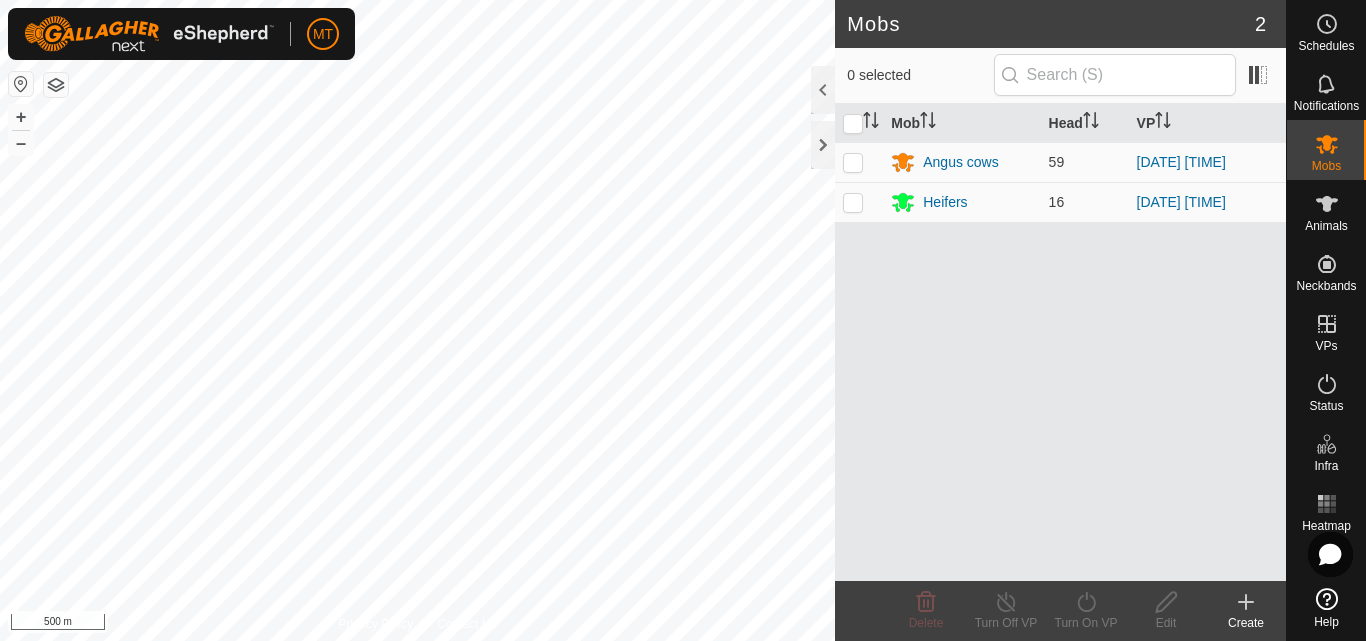 scroll, scrollTop: 0, scrollLeft: 0, axis: both 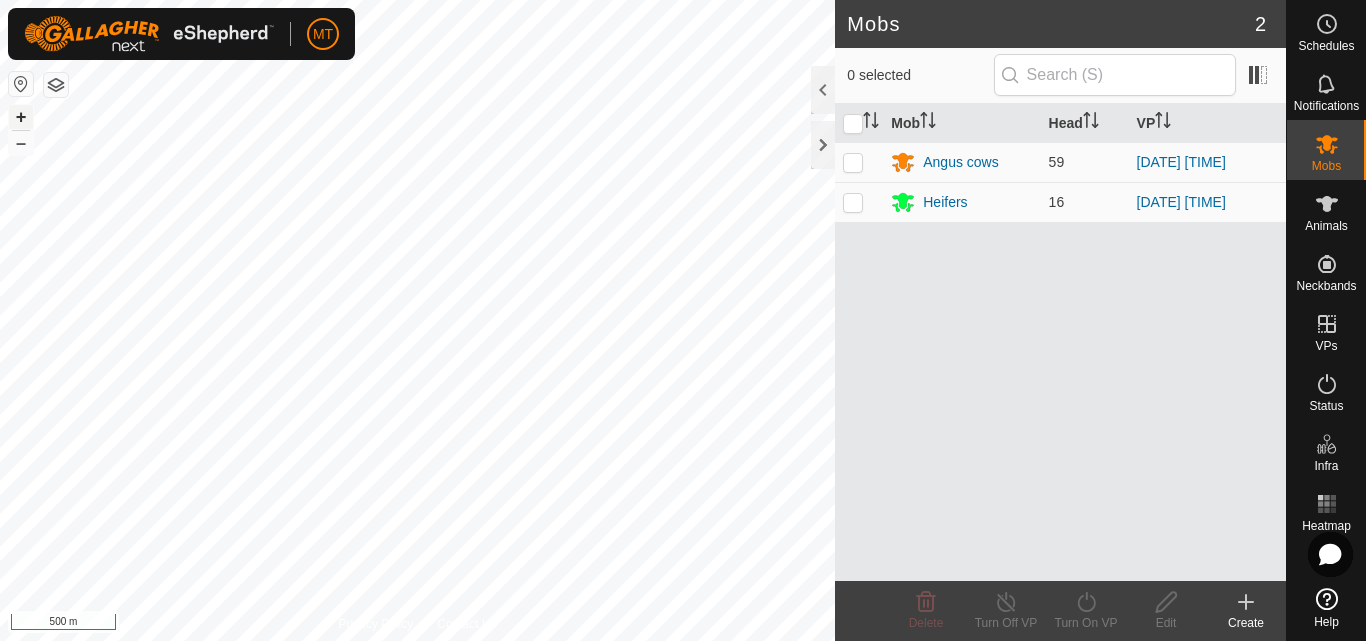 click on "+" at bounding box center [21, 117] 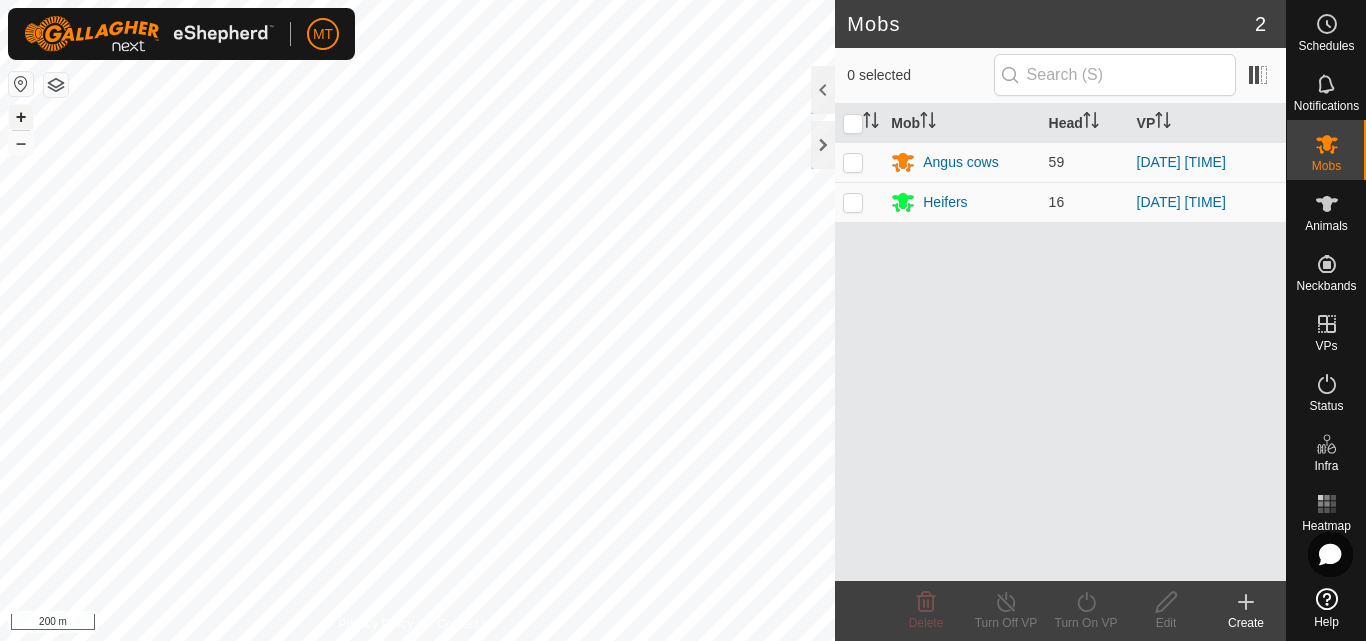 click on "+" at bounding box center (21, 117) 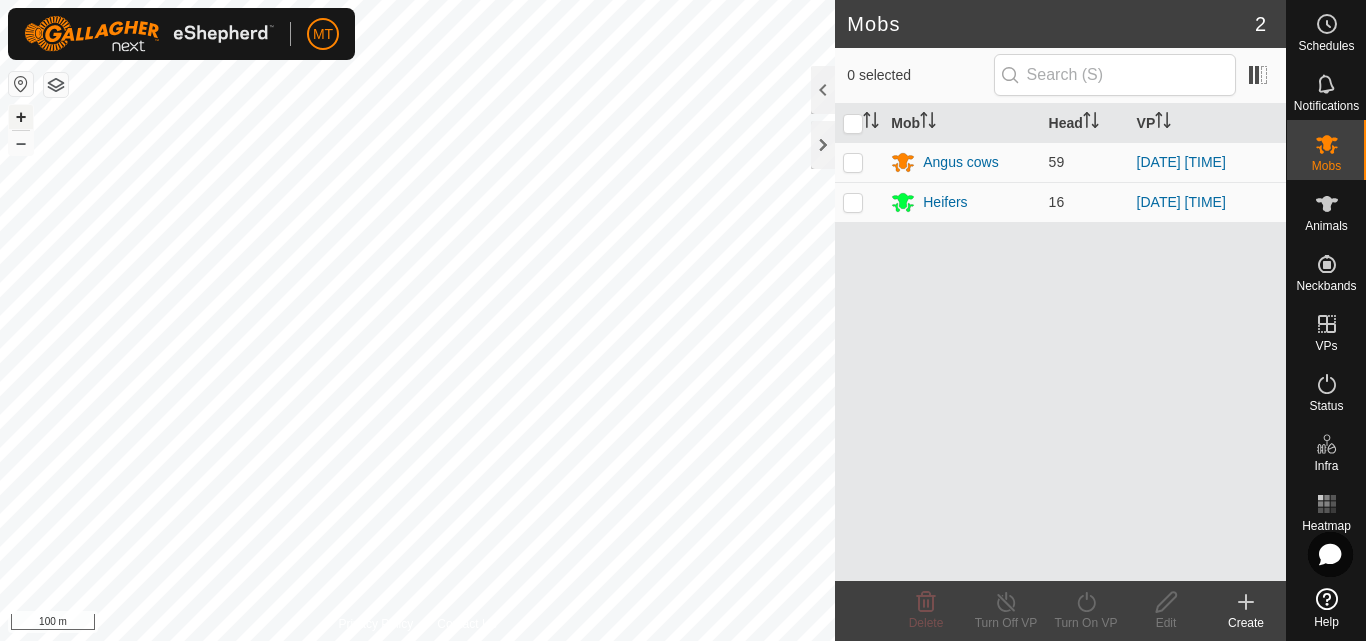 click on "+" at bounding box center [21, 117] 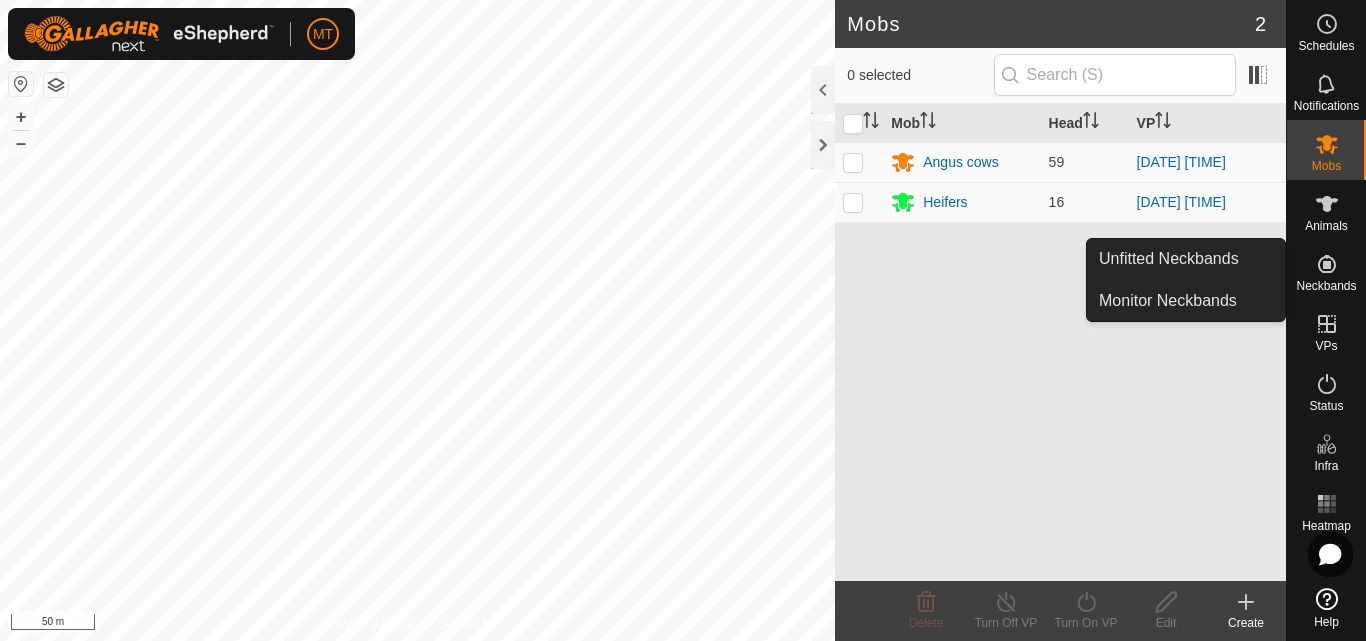 click on "Unfitted Neckbands" at bounding box center [1266, 261] 